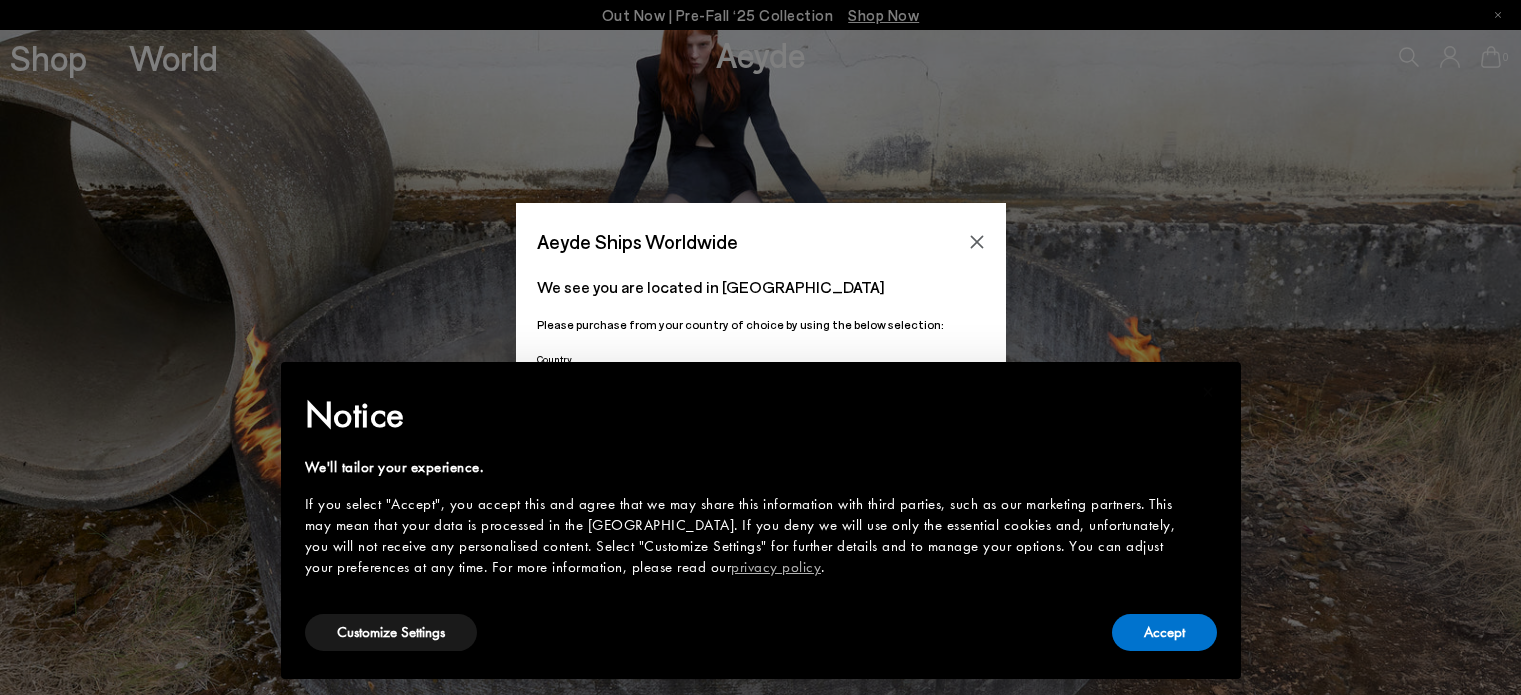 scroll, scrollTop: 0, scrollLeft: 0, axis: both 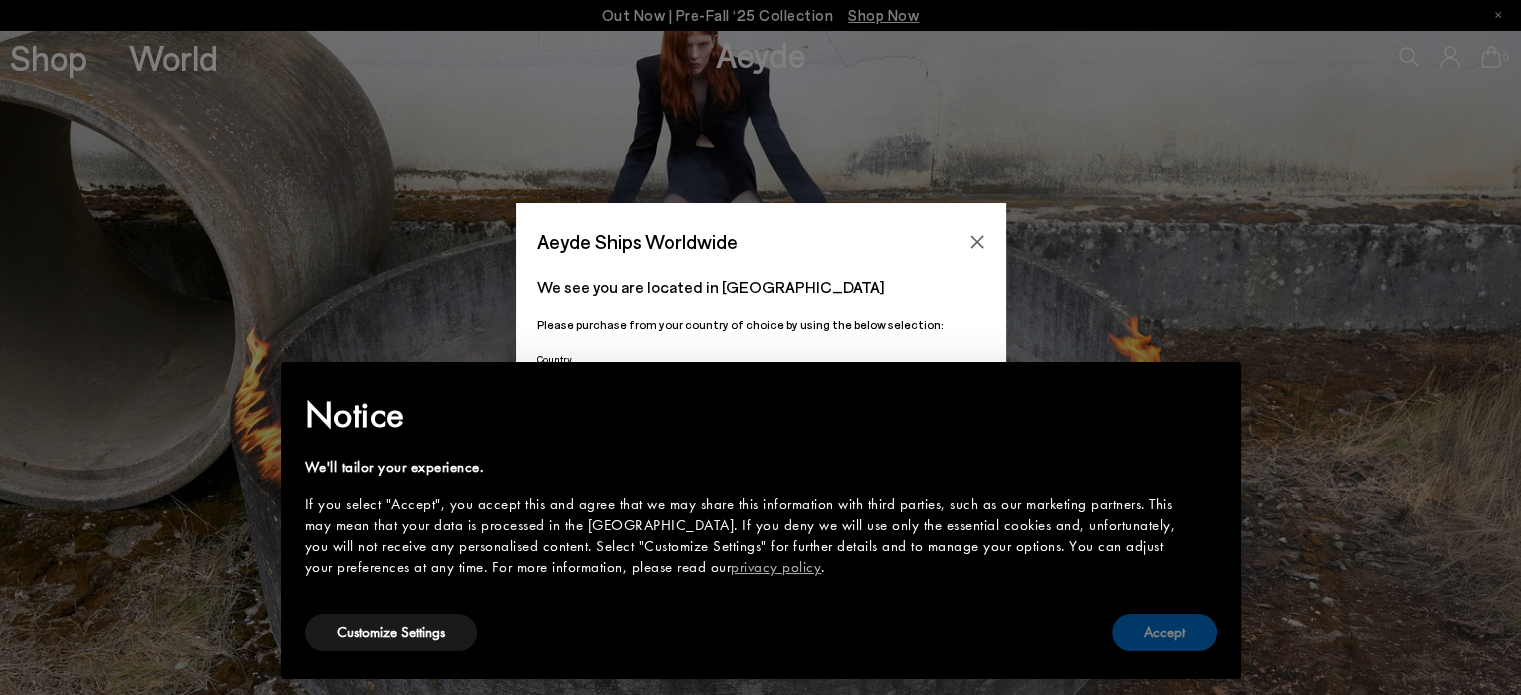 click on "Accept" at bounding box center [1164, 632] 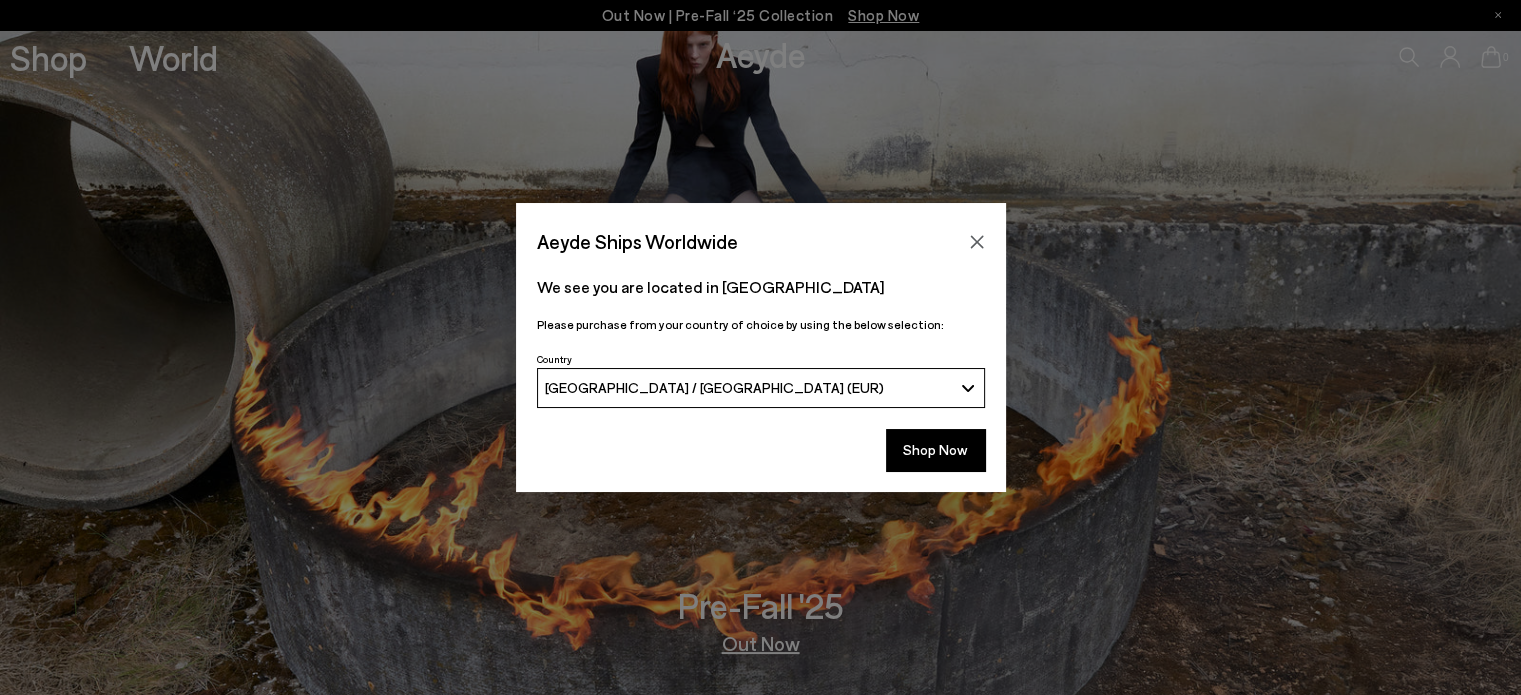 click on "[GEOGRAPHIC_DATA] / [GEOGRAPHIC_DATA] (EUR)" at bounding box center [748, 387] 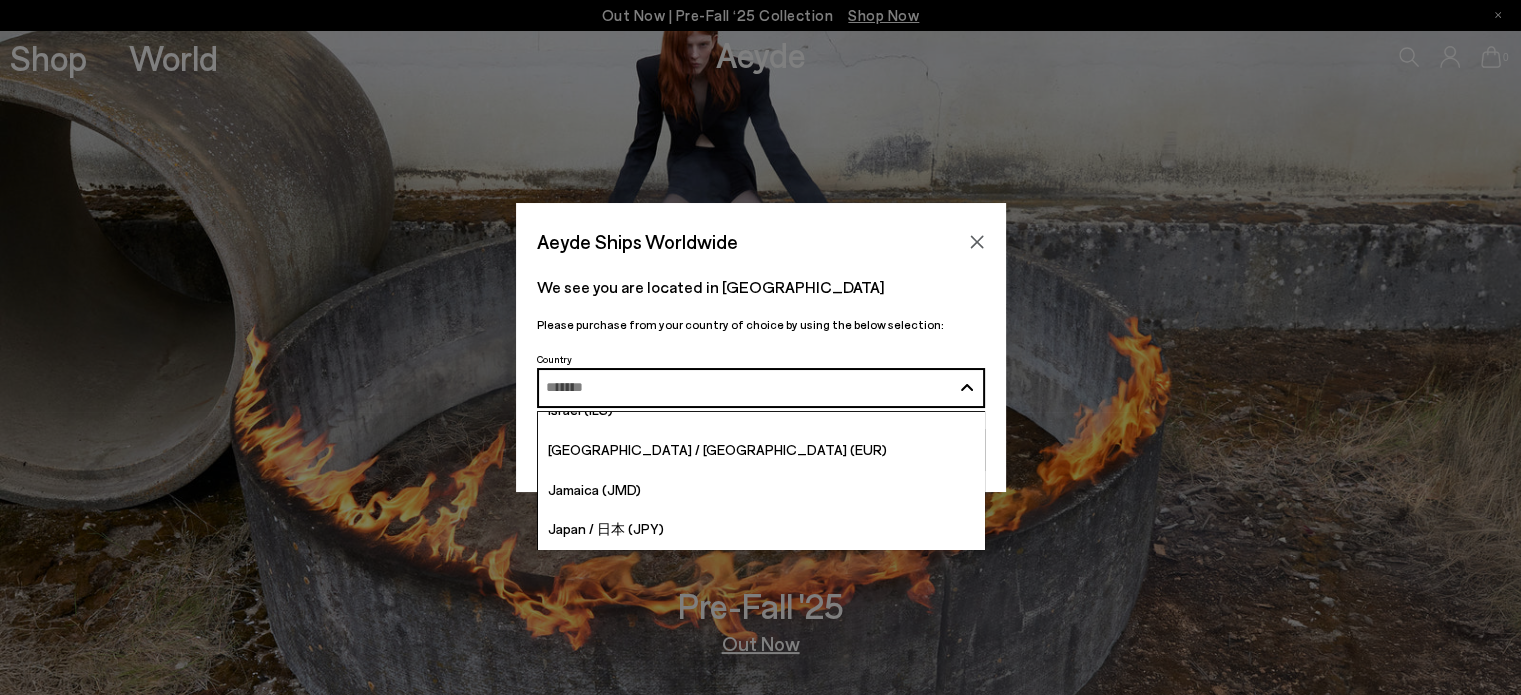 scroll, scrollTop: 3624, scrollLeft: 0, axis: vertical 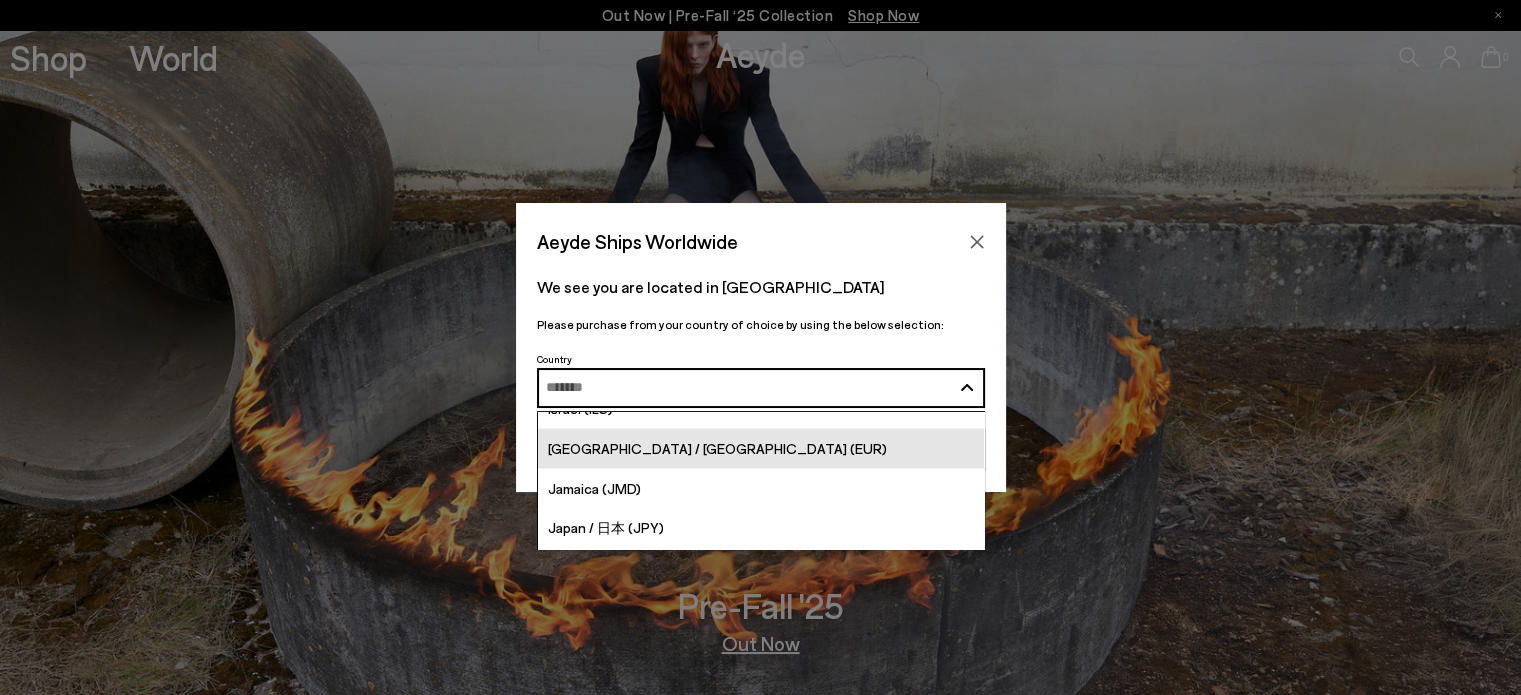 click on "[GEOGRAPHIC_DATA] / [GEOGRAPHIC_DATA] (EUR)" at bounding box center [761, 448] 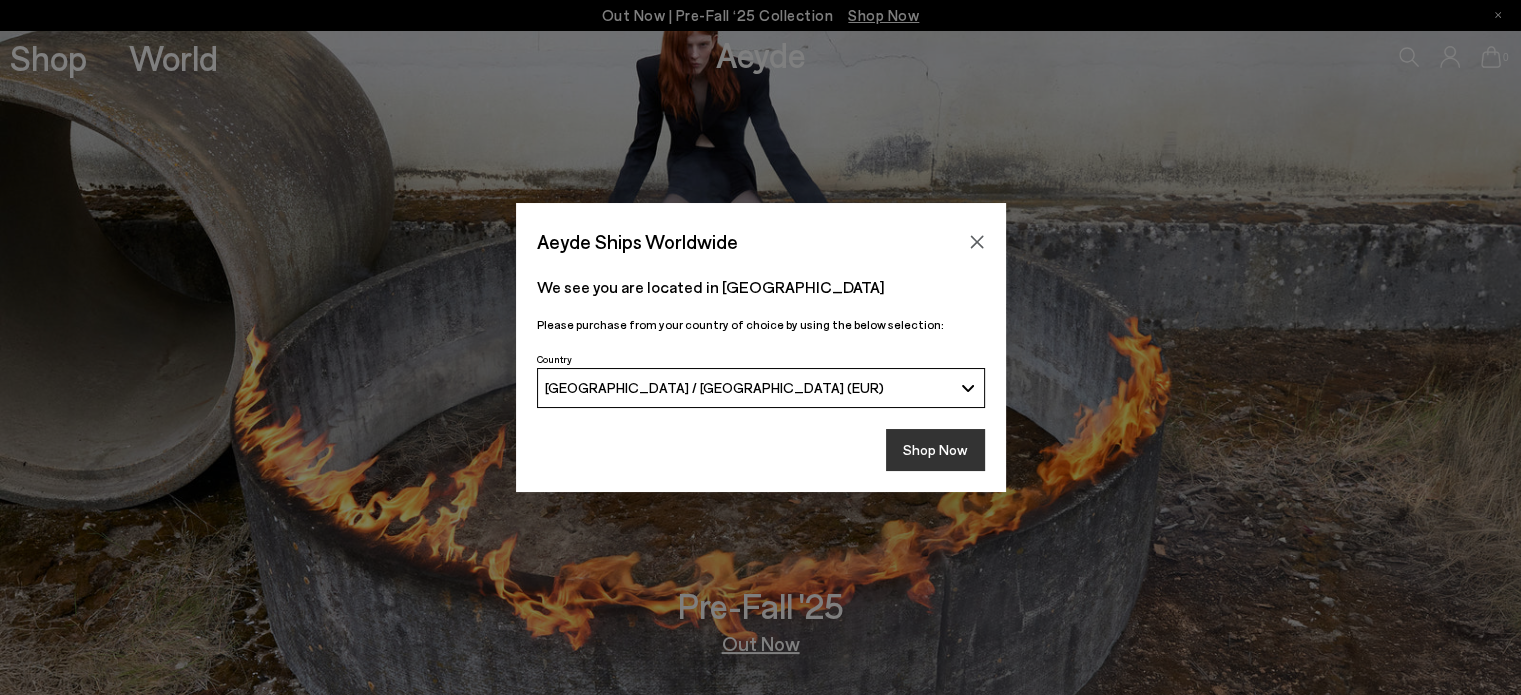 click on "Shop Now" at bounding box center [935, 450] 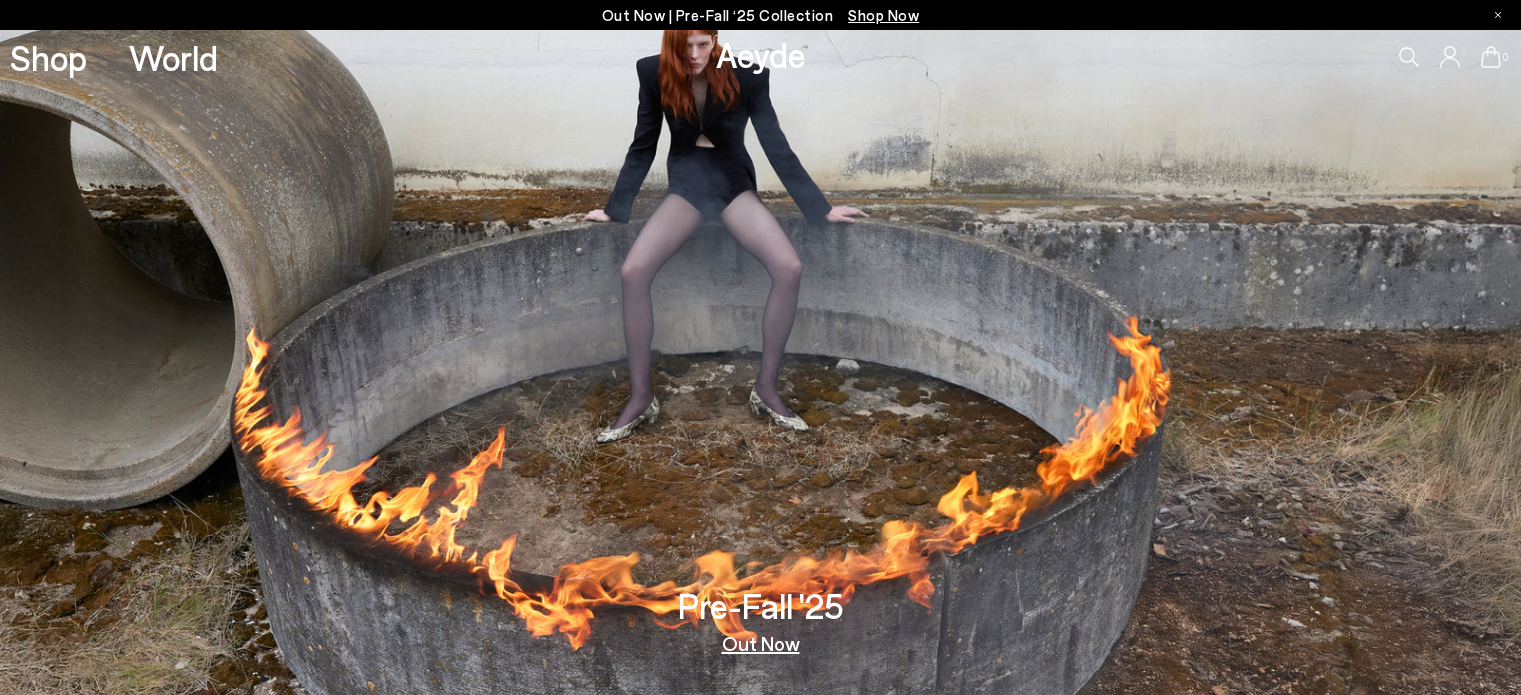 scroll, scrollTop: 0, scrollLeft: 0, axis: both 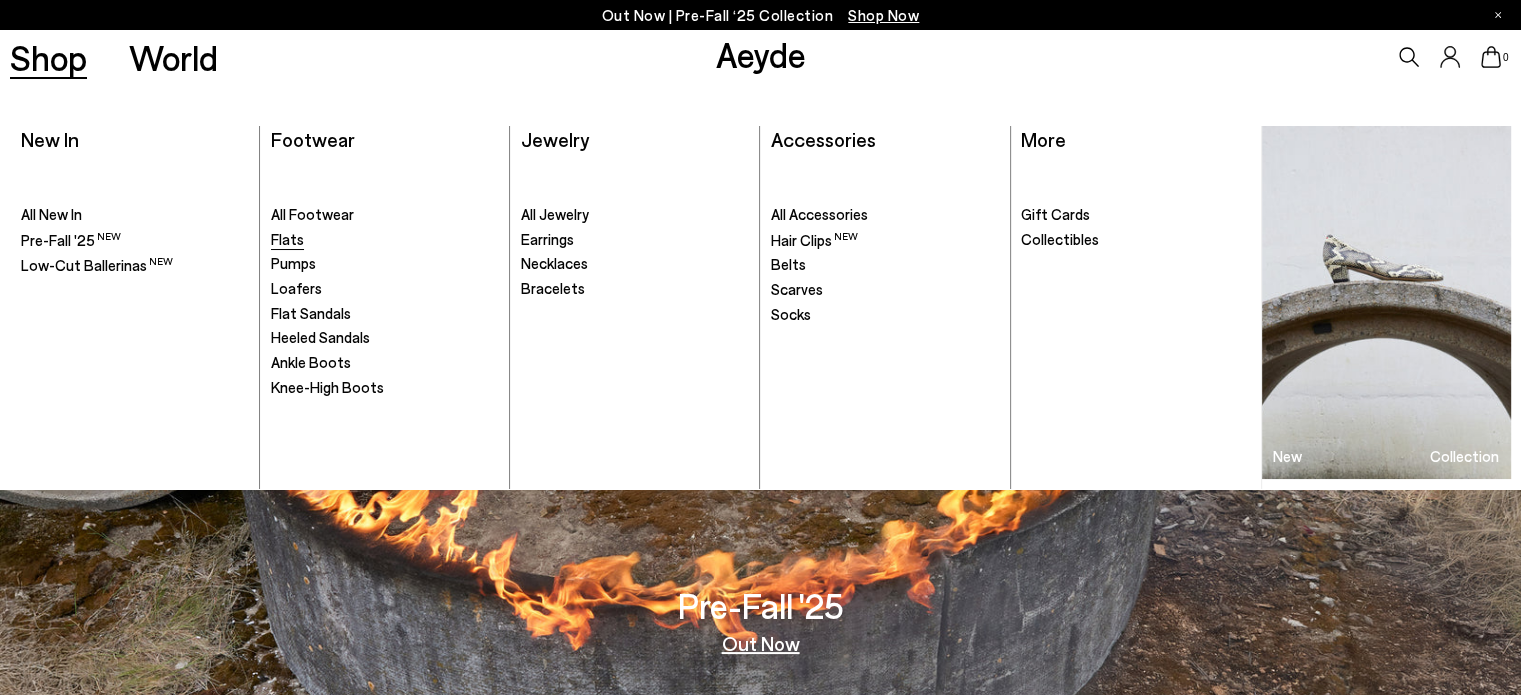 click on "Flats" at bounding box center (287, 239) 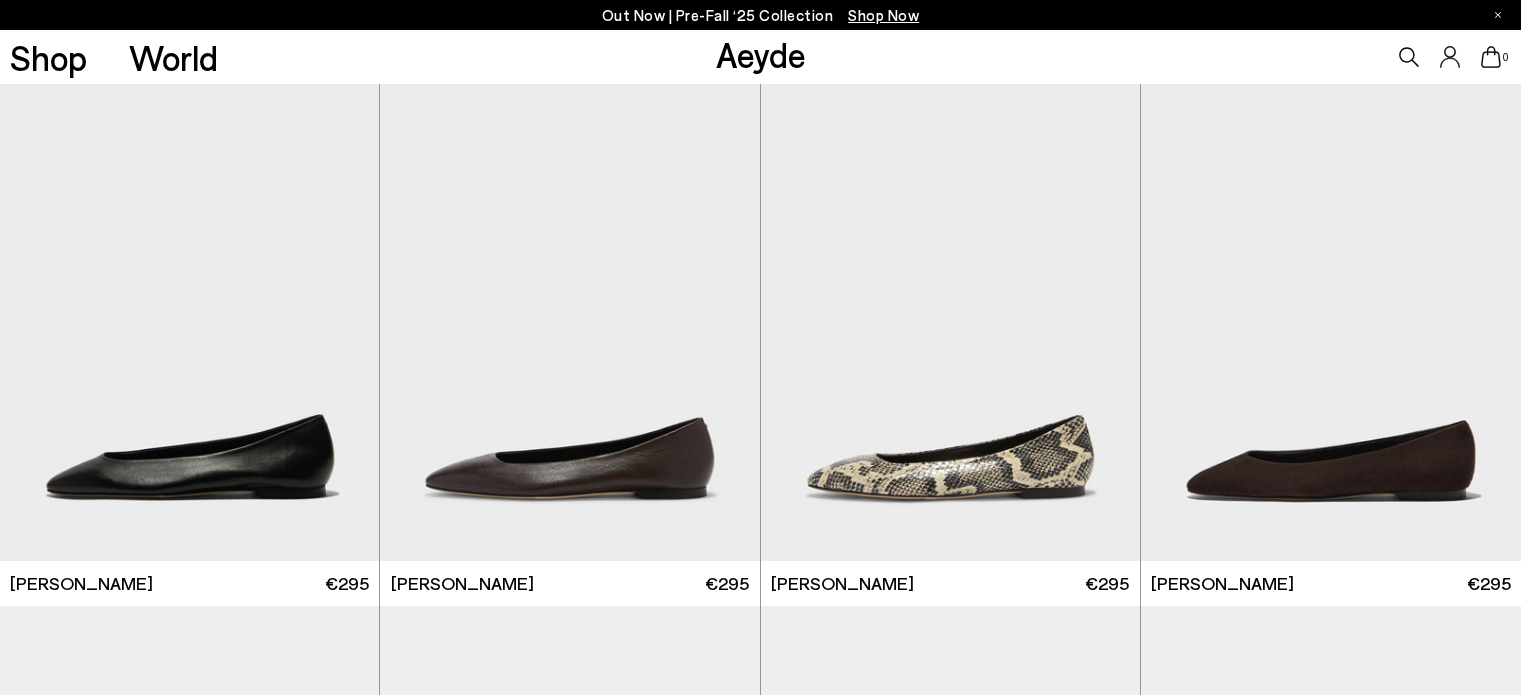 scroll, scrollTop: 0, scrollLeft: 0, axis: both 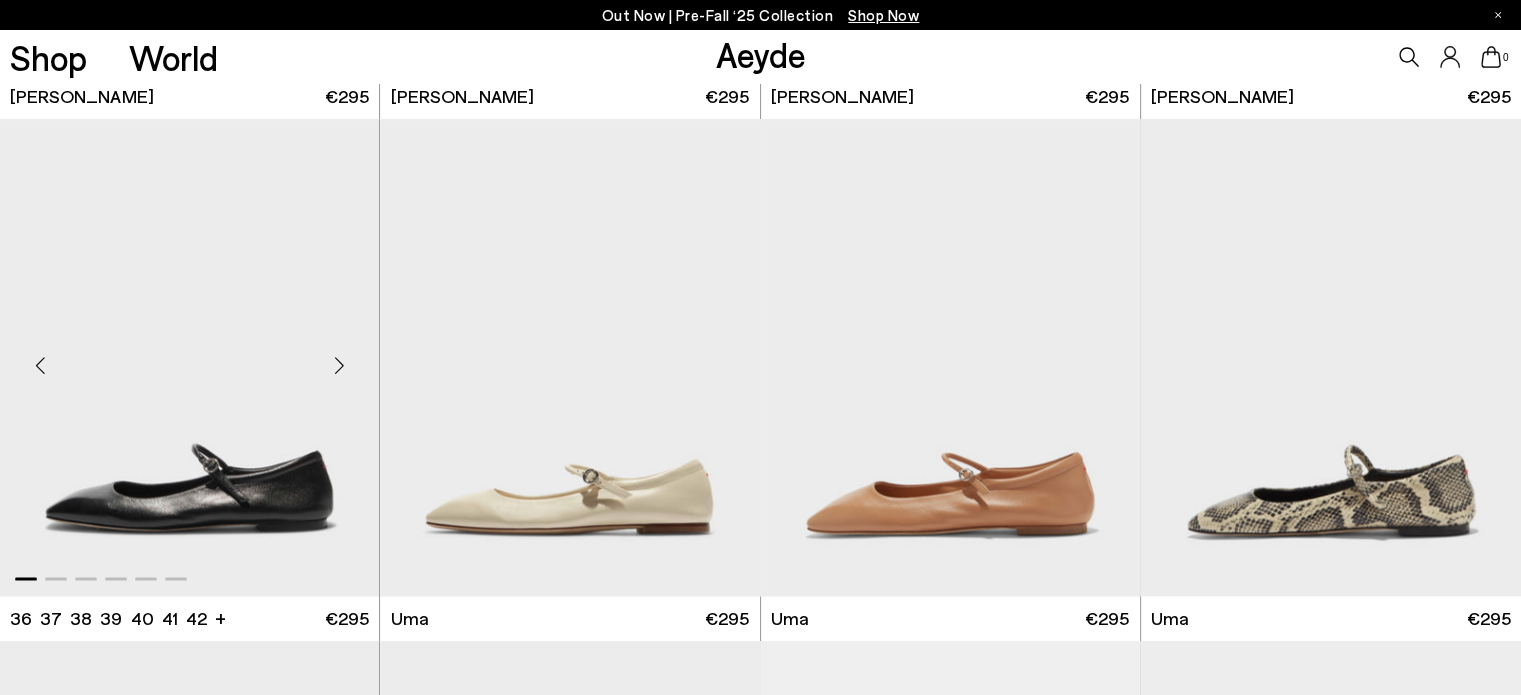 click at bounding box center (189, 357) 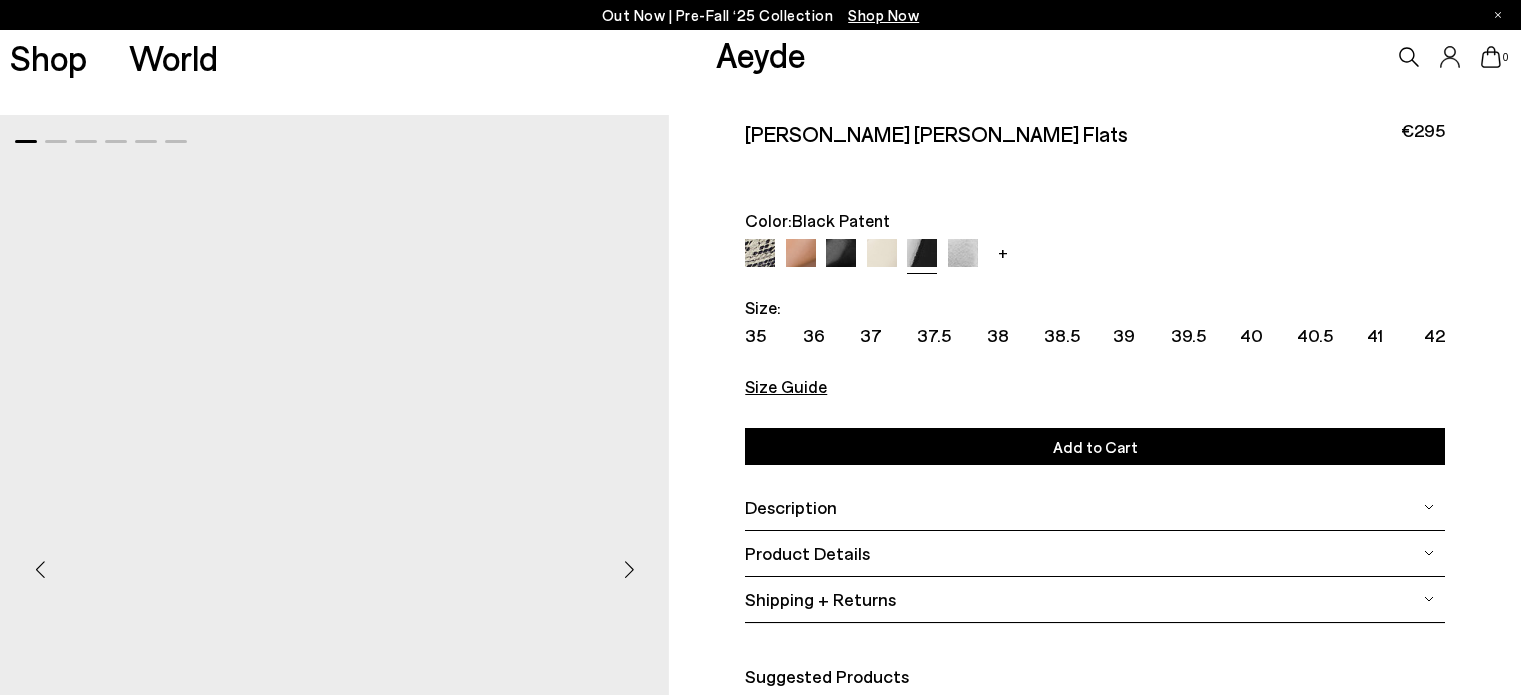 scroll, scrollTop: 0, scrollLeft: 0, axis: both 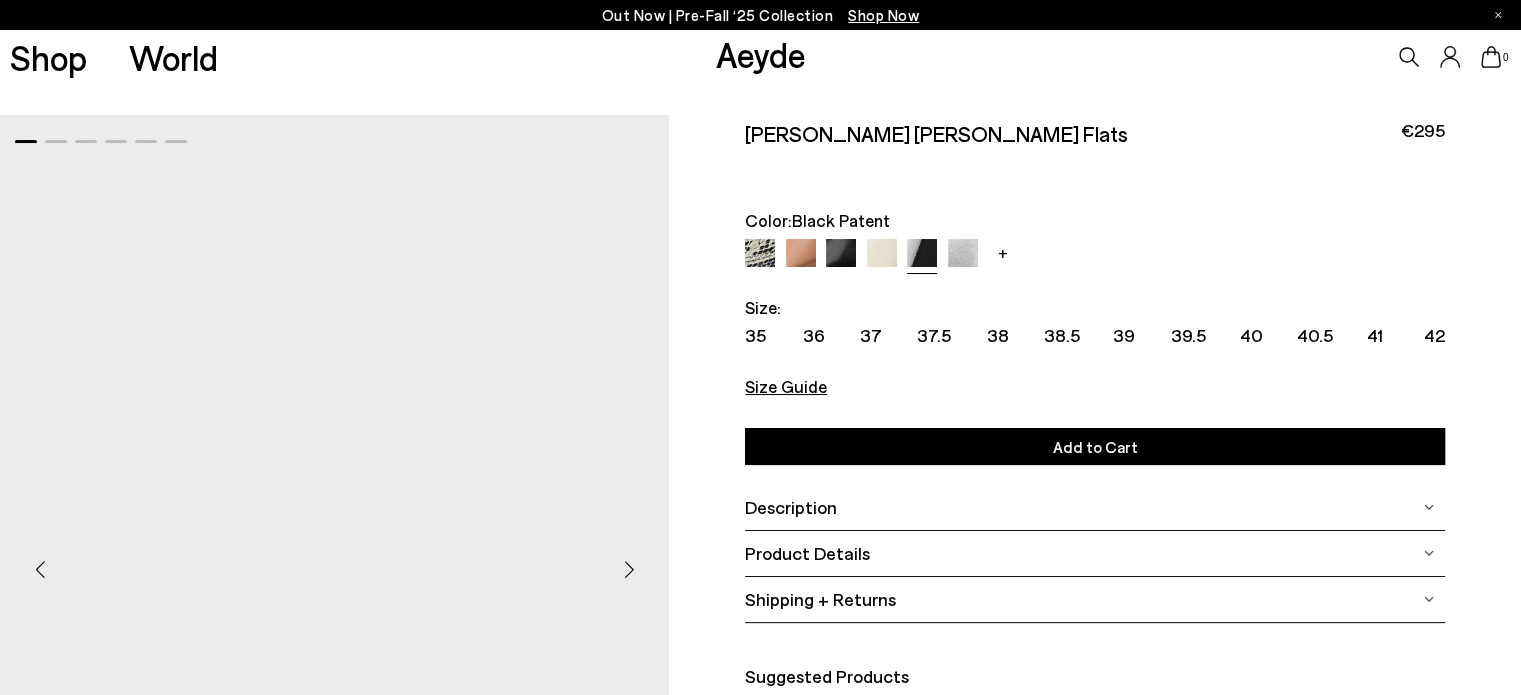 click on "Out Now | Pre-Fall ‘25 Collection
Shop Now" at bounding box center (760, 15) 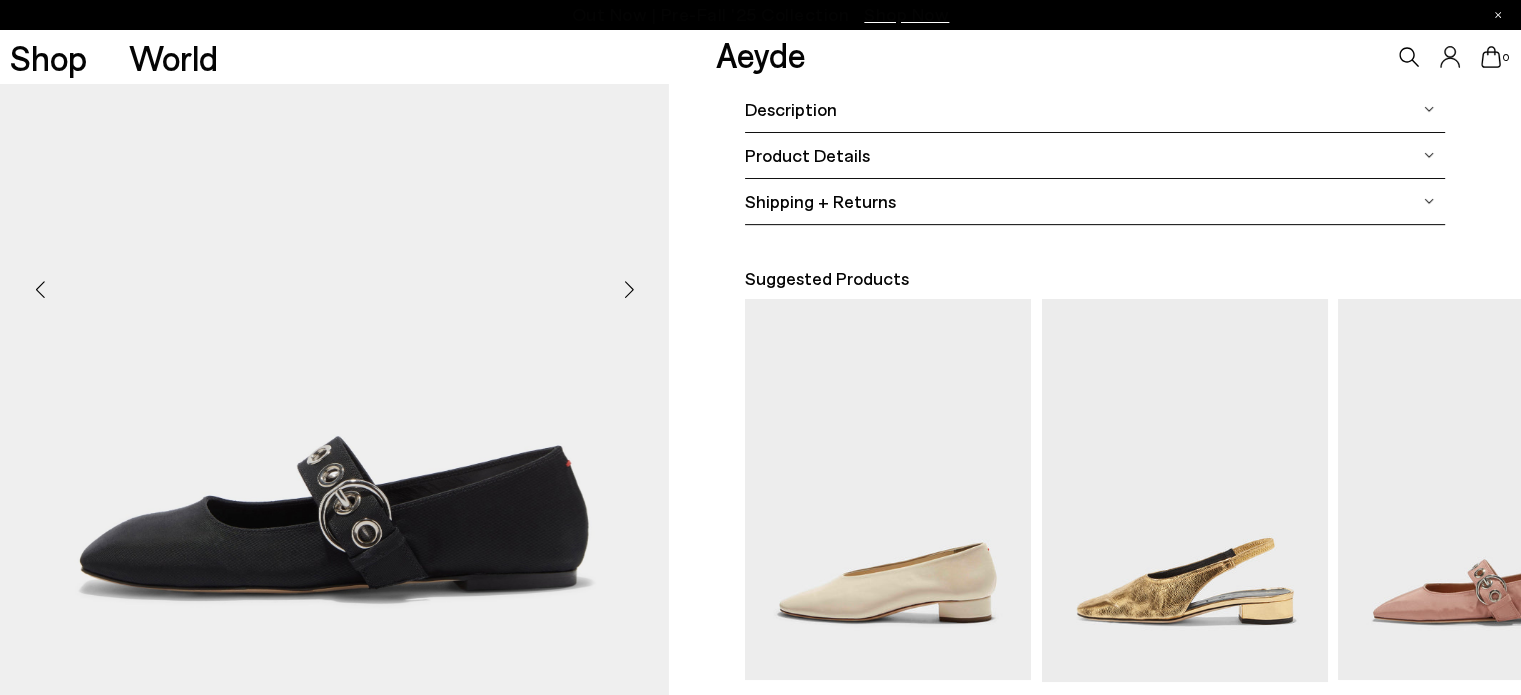 scroll, scrollTop: 400, scrollLeft: 0, axis: vertical 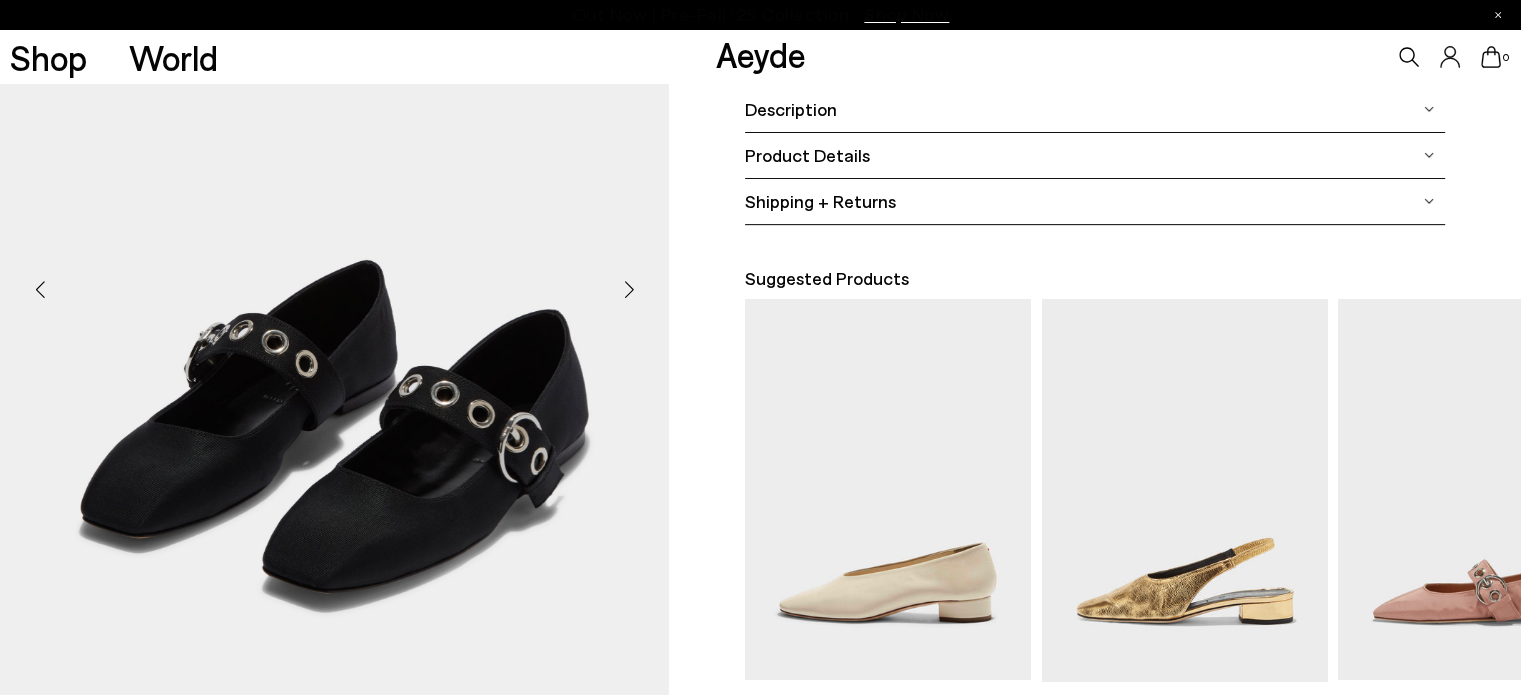 click at bounding box center [629, 289] 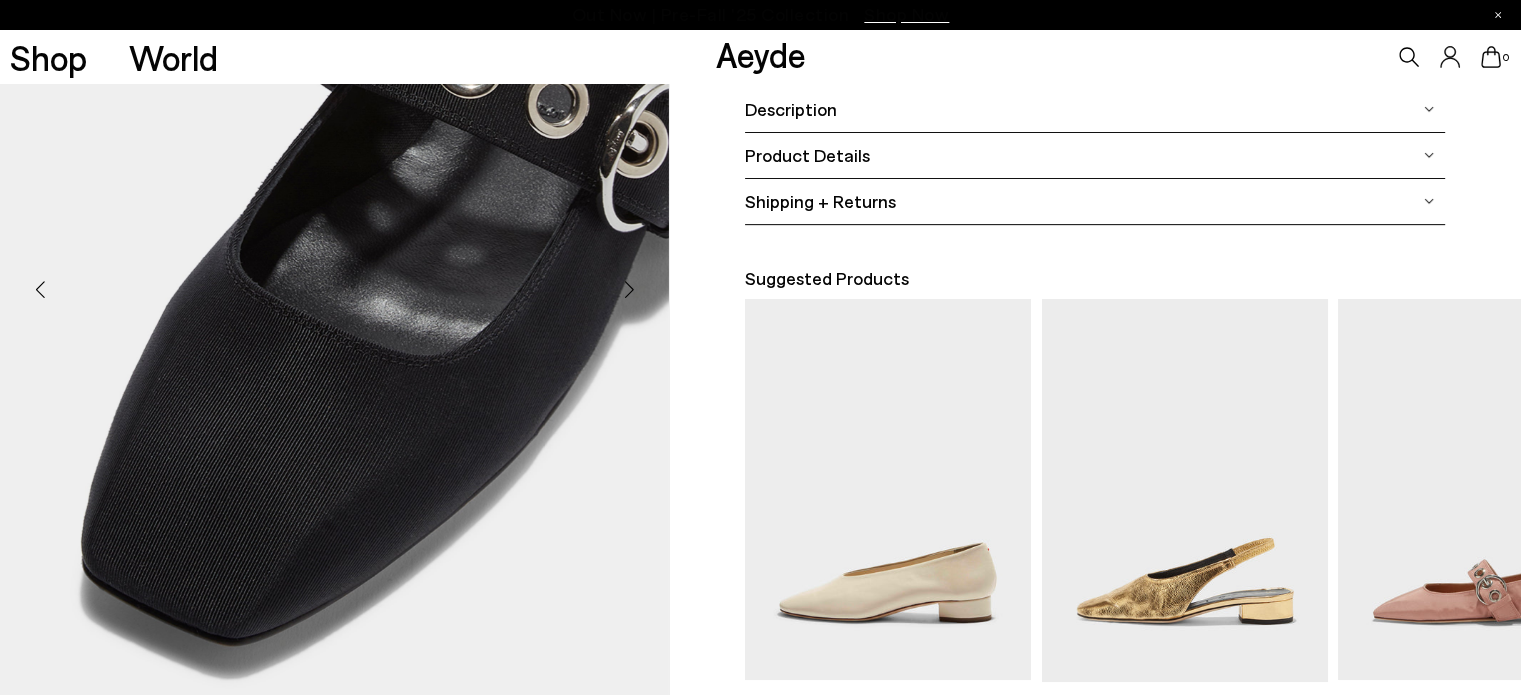 click at bounding box center (629, 289) 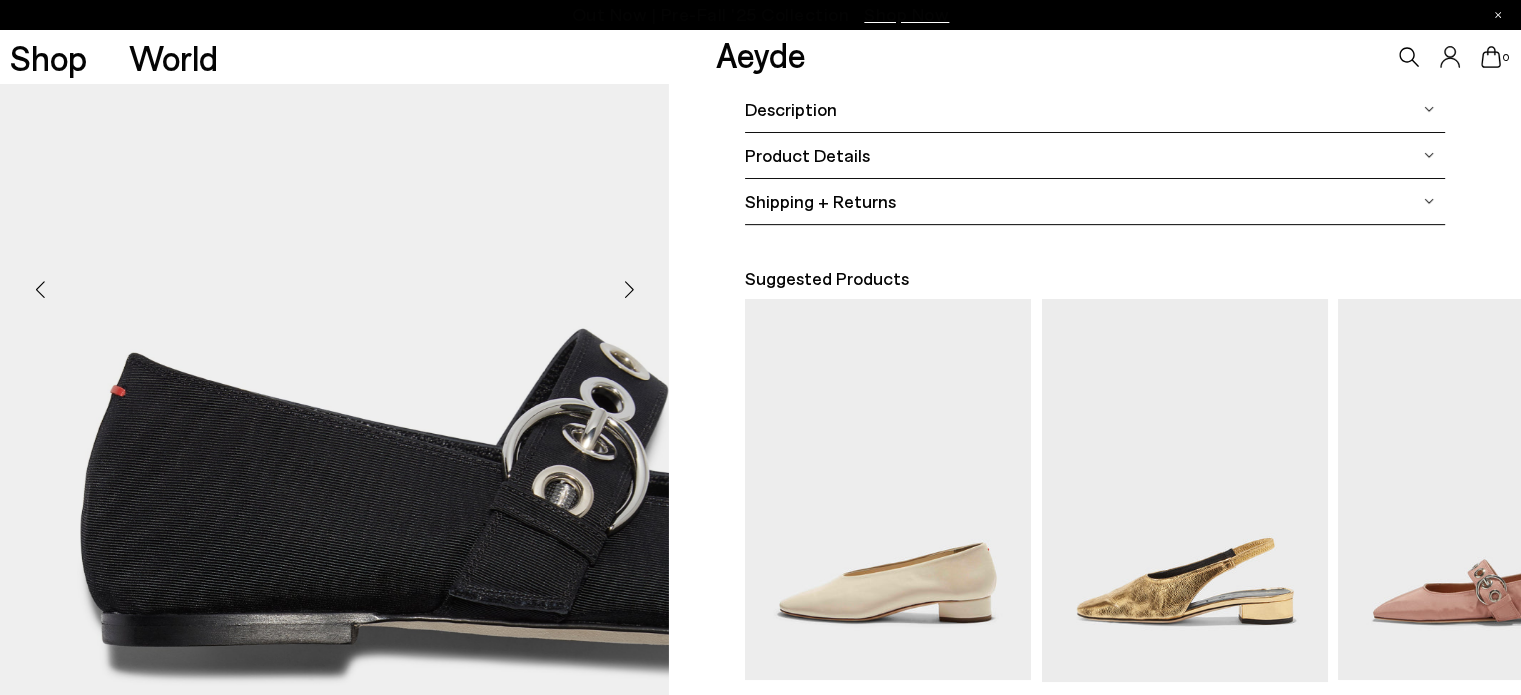 click at bounding box center (629, 289) 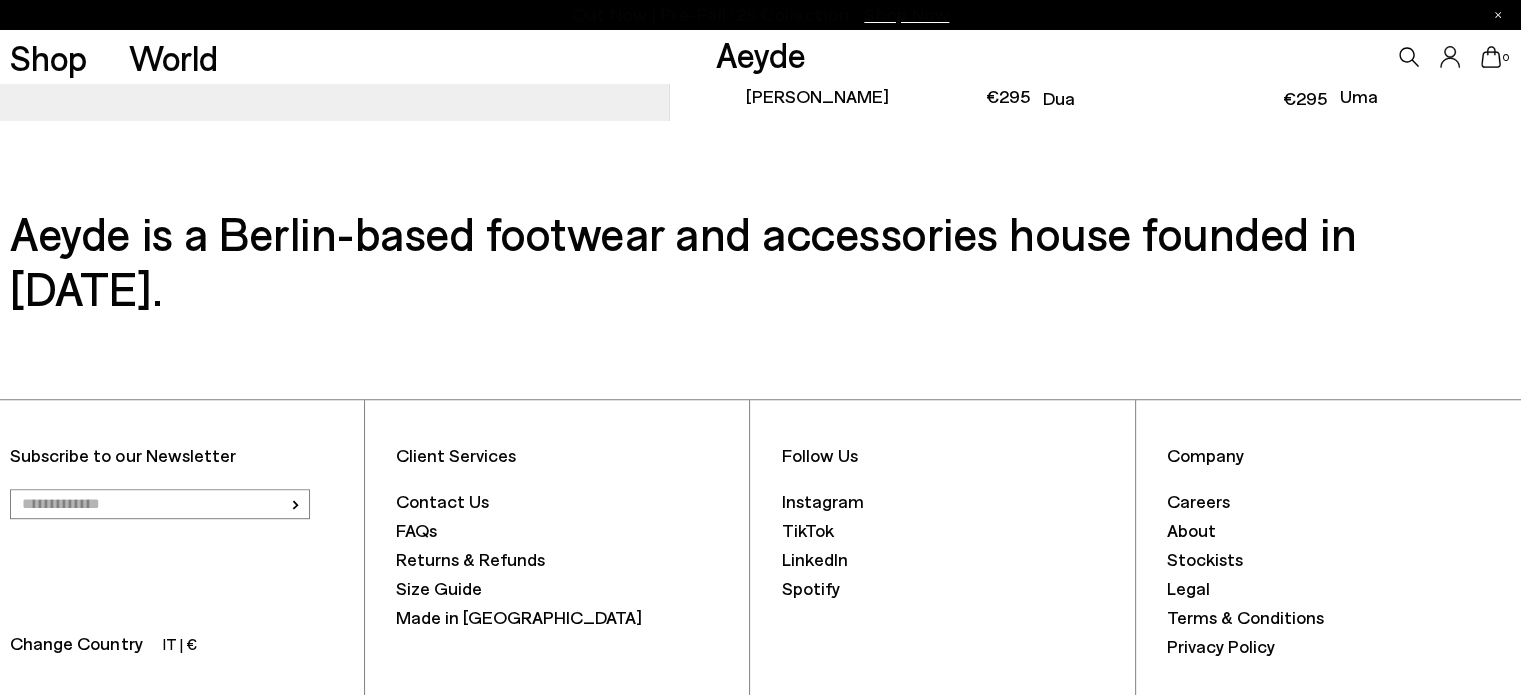 scroll, scrollTop: 1044, scrollLeft: 0, axis: vertical 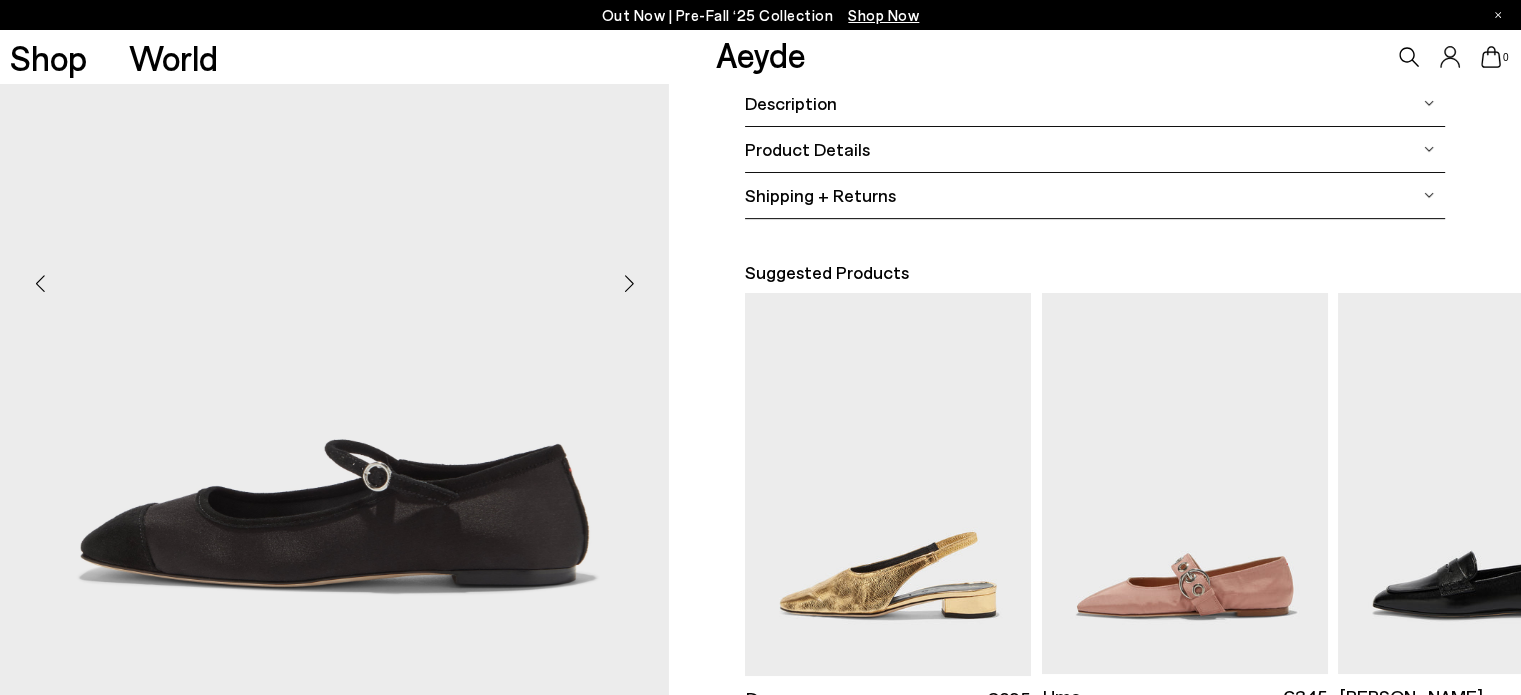click at bounding box center (629, 283) 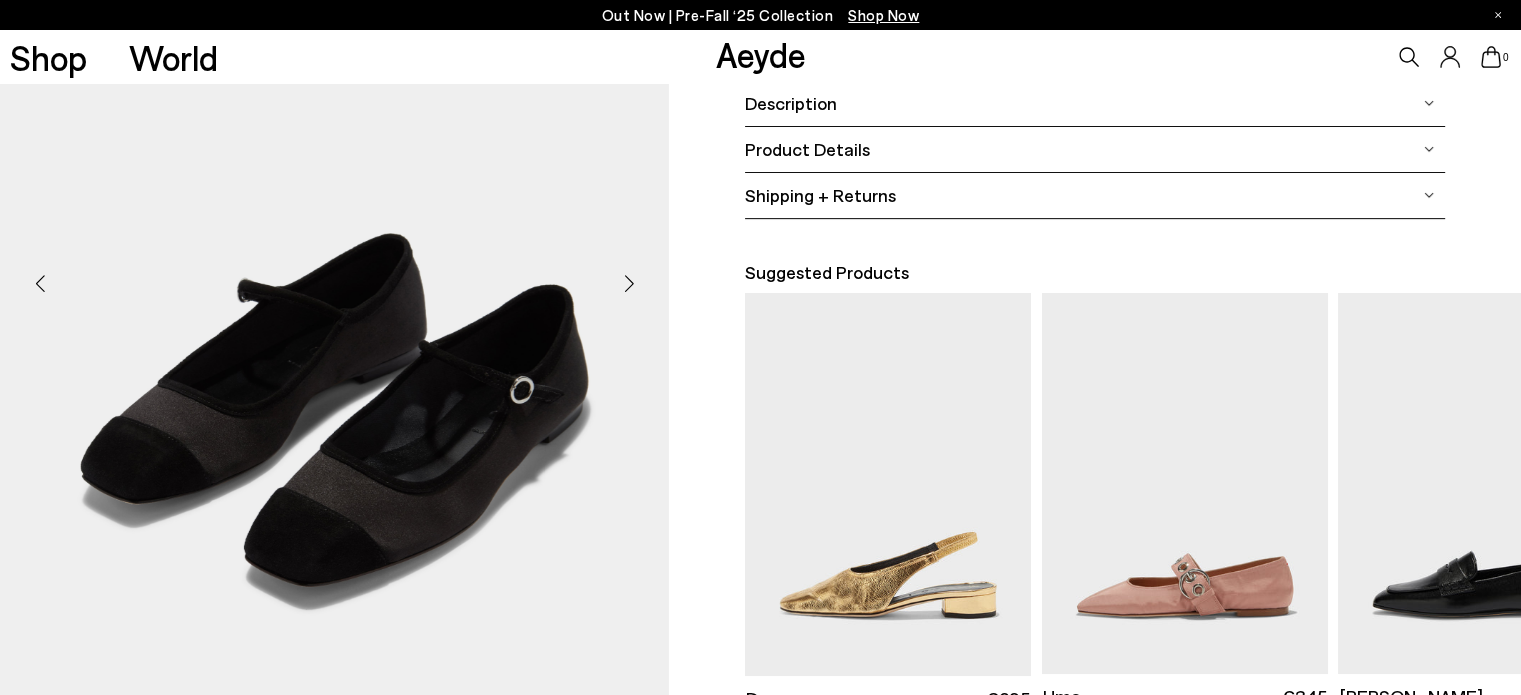 click at bounding box center (629, 283) 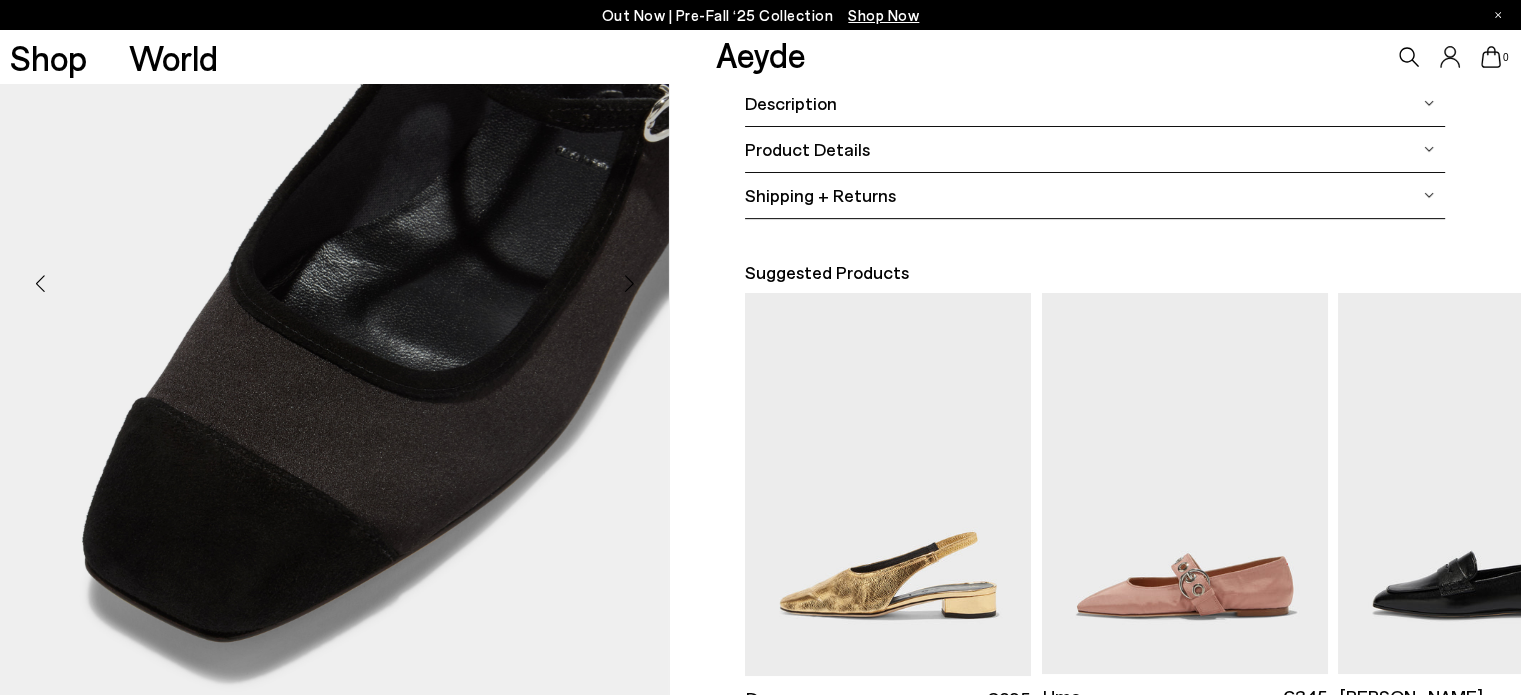 click at bounding box center [629, 283] 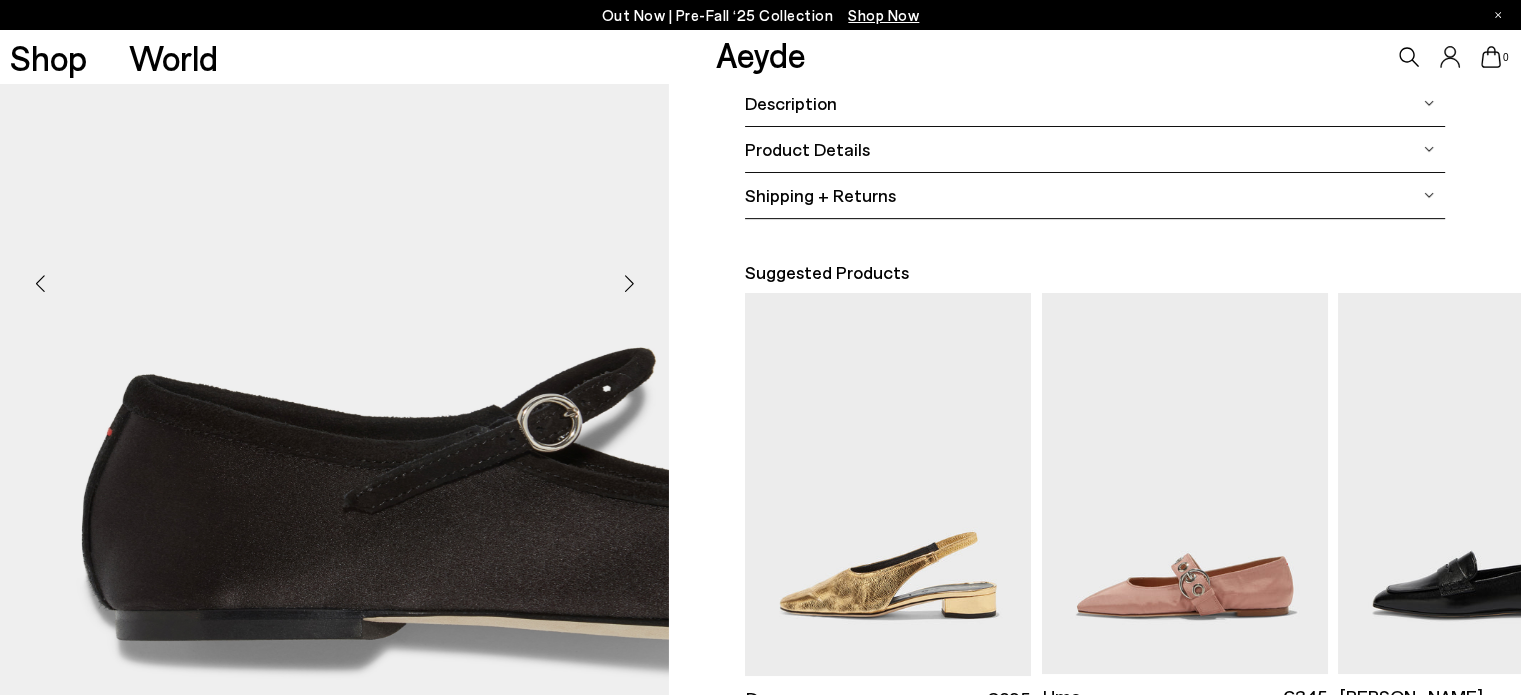 click at bounding box center [629, 283] 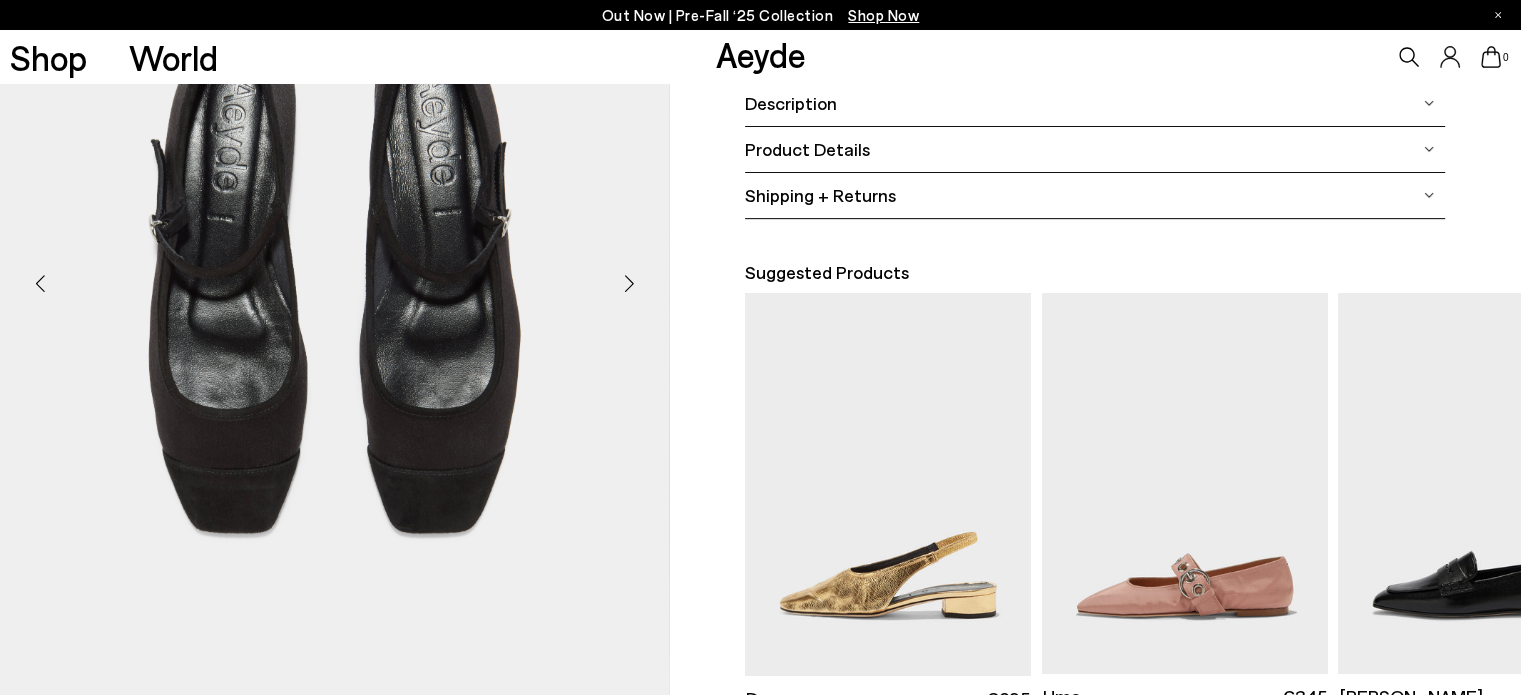 click at bounding box center [629, 283] 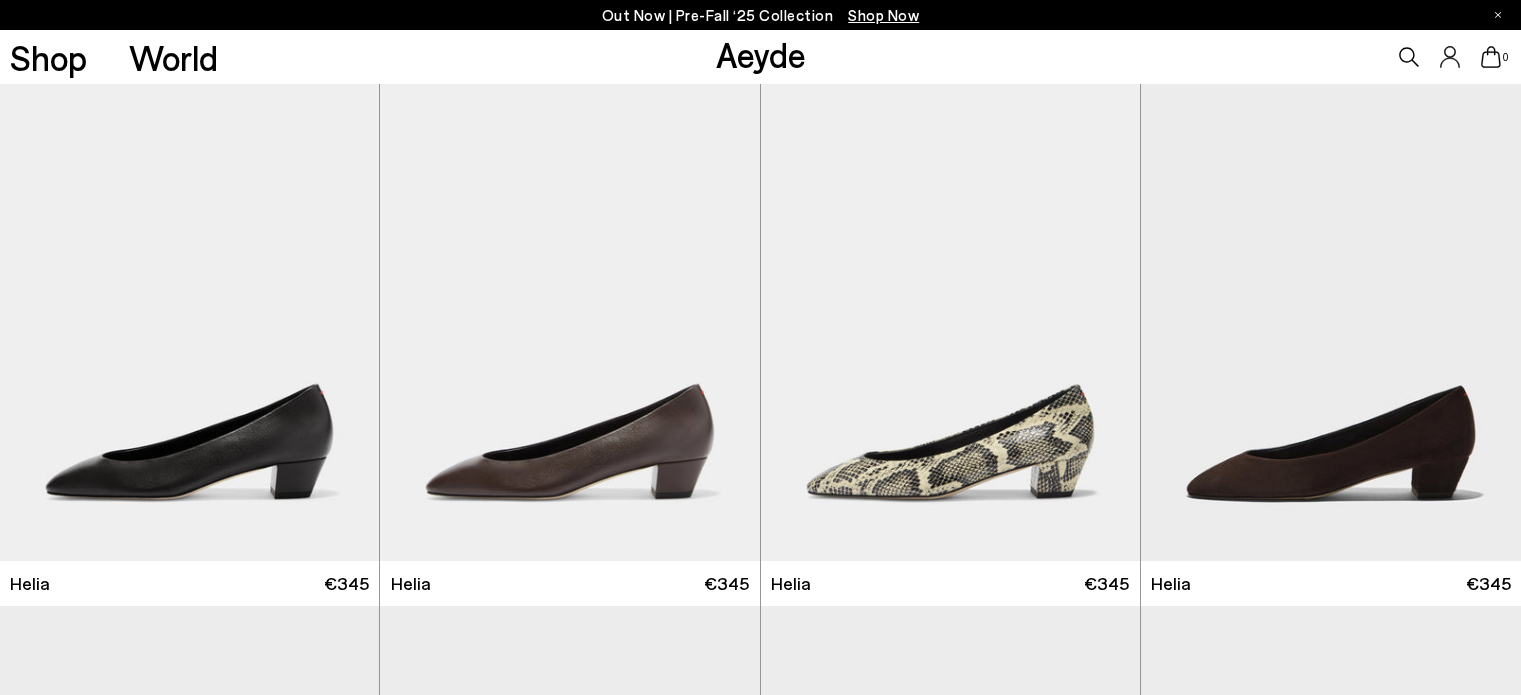 scroll, scrollTop: 0, scrollLeft: 0, axis: both 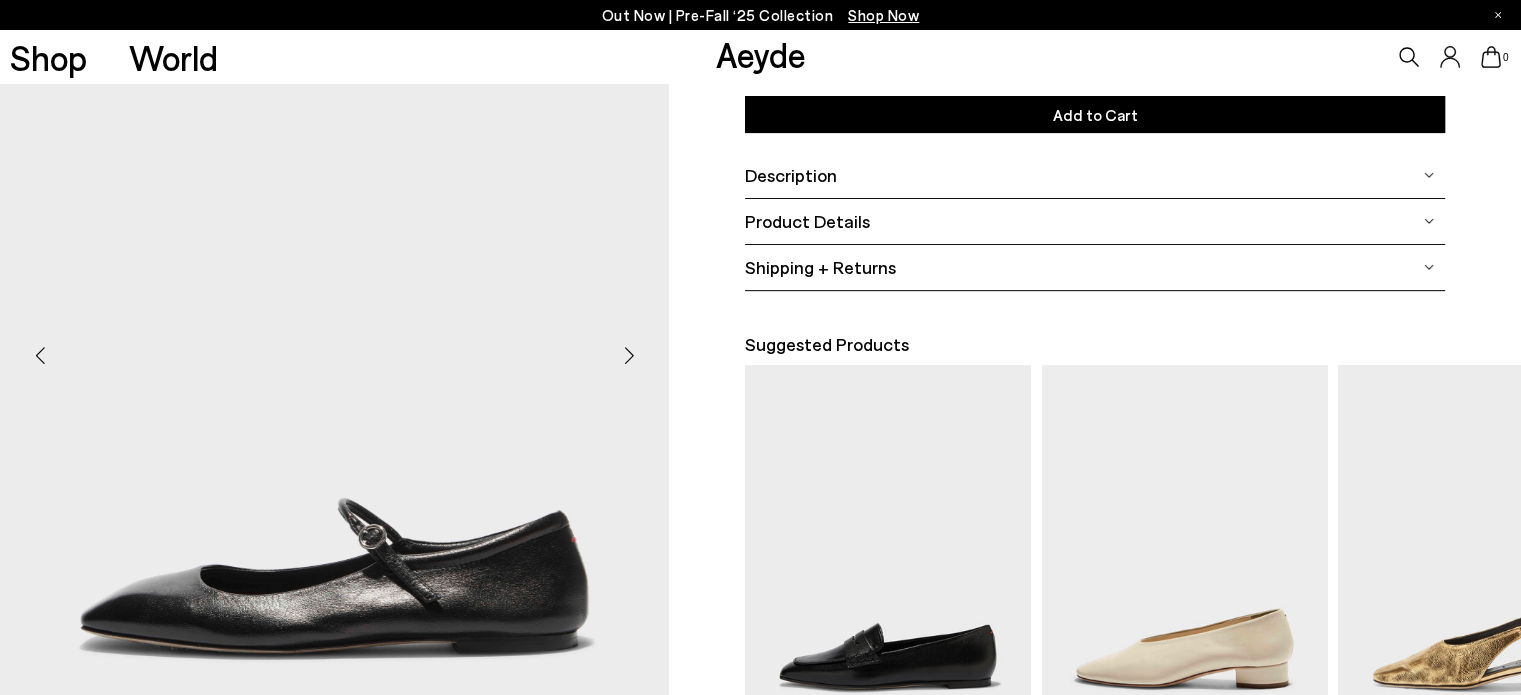click at bounding box center [629, 355] 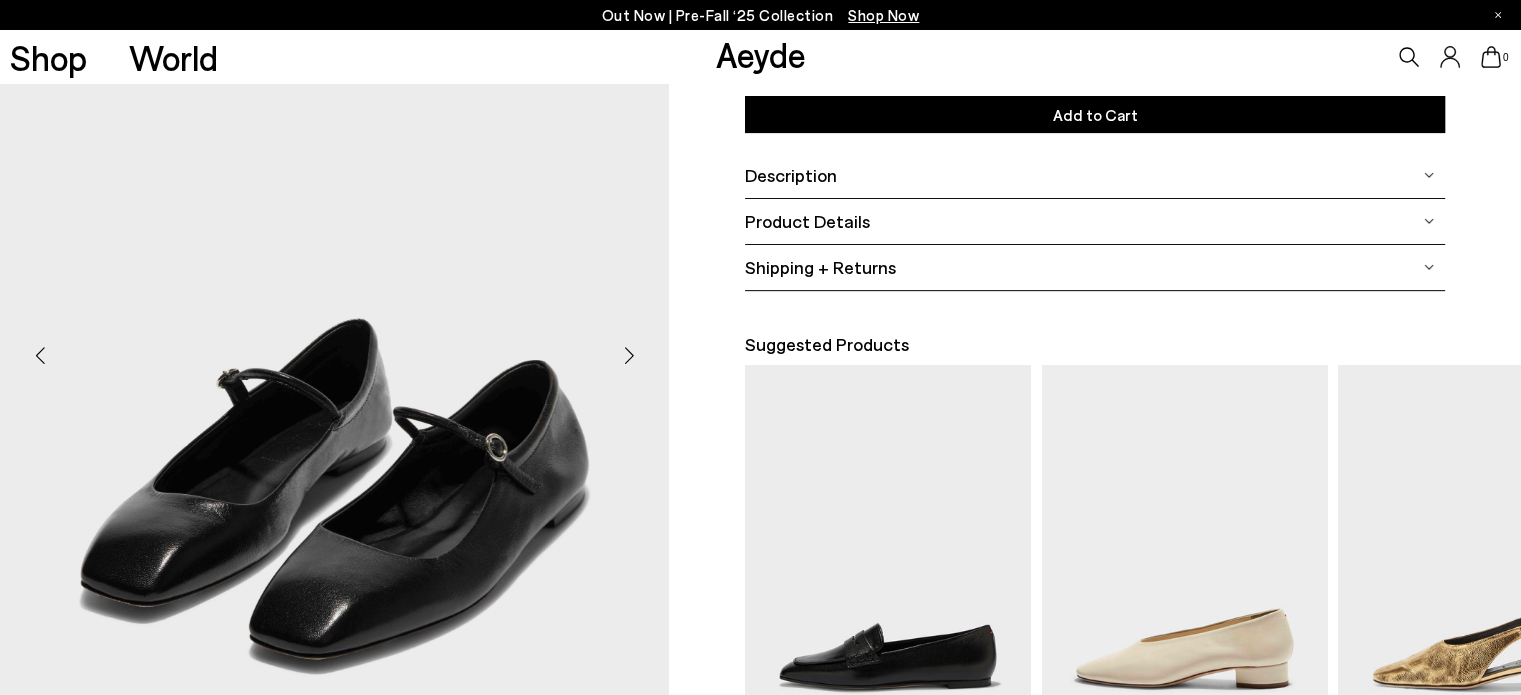 click at bounding box center [629, 355] 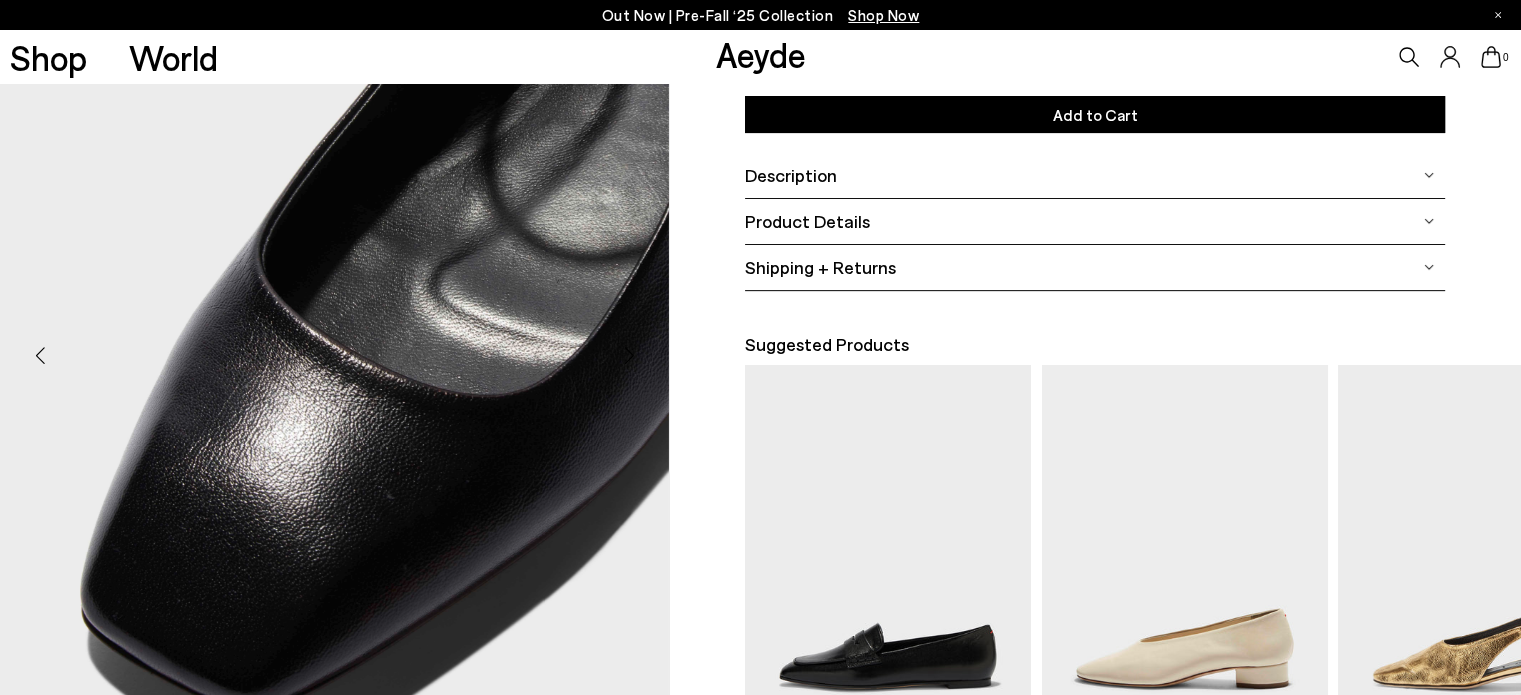 click at bounding box center [629, 355] 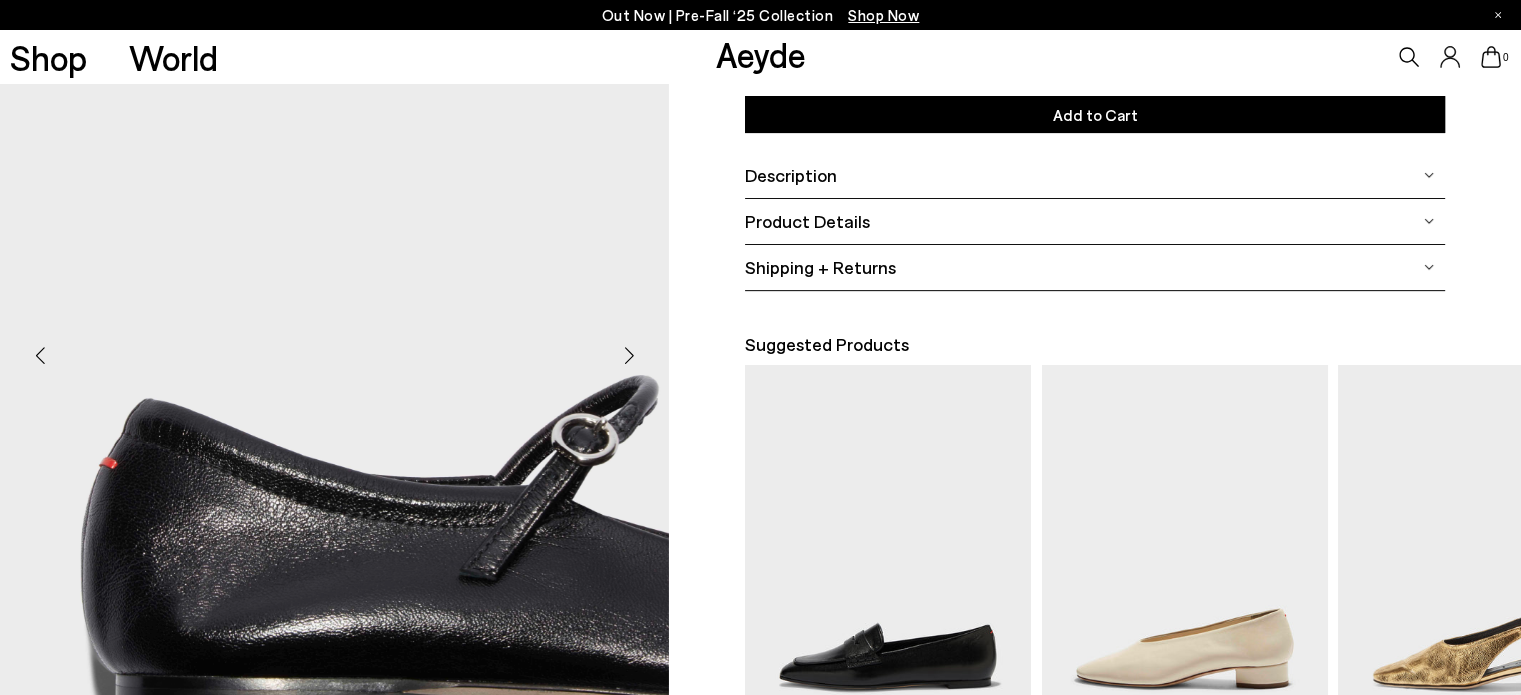 click at bounding box center (629, 355) 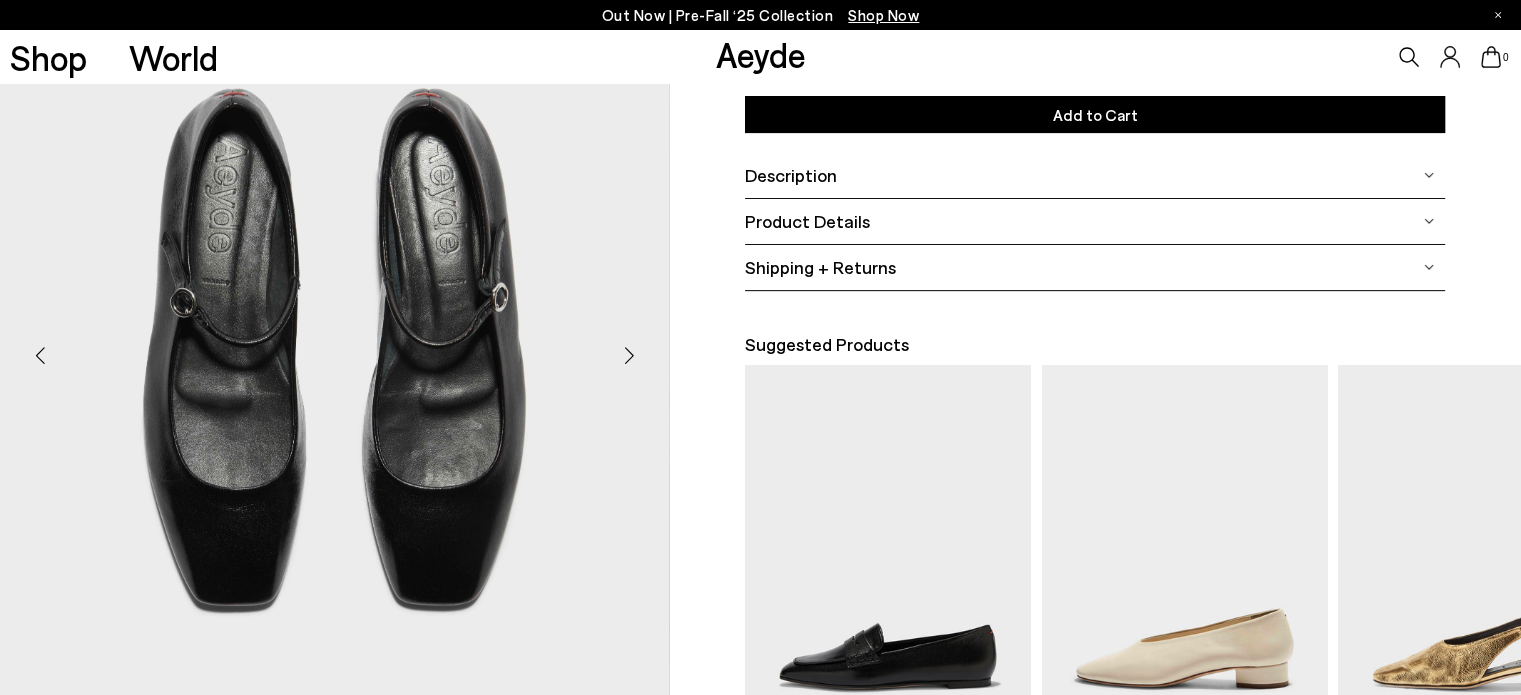 click at bounding box center [629, 355] 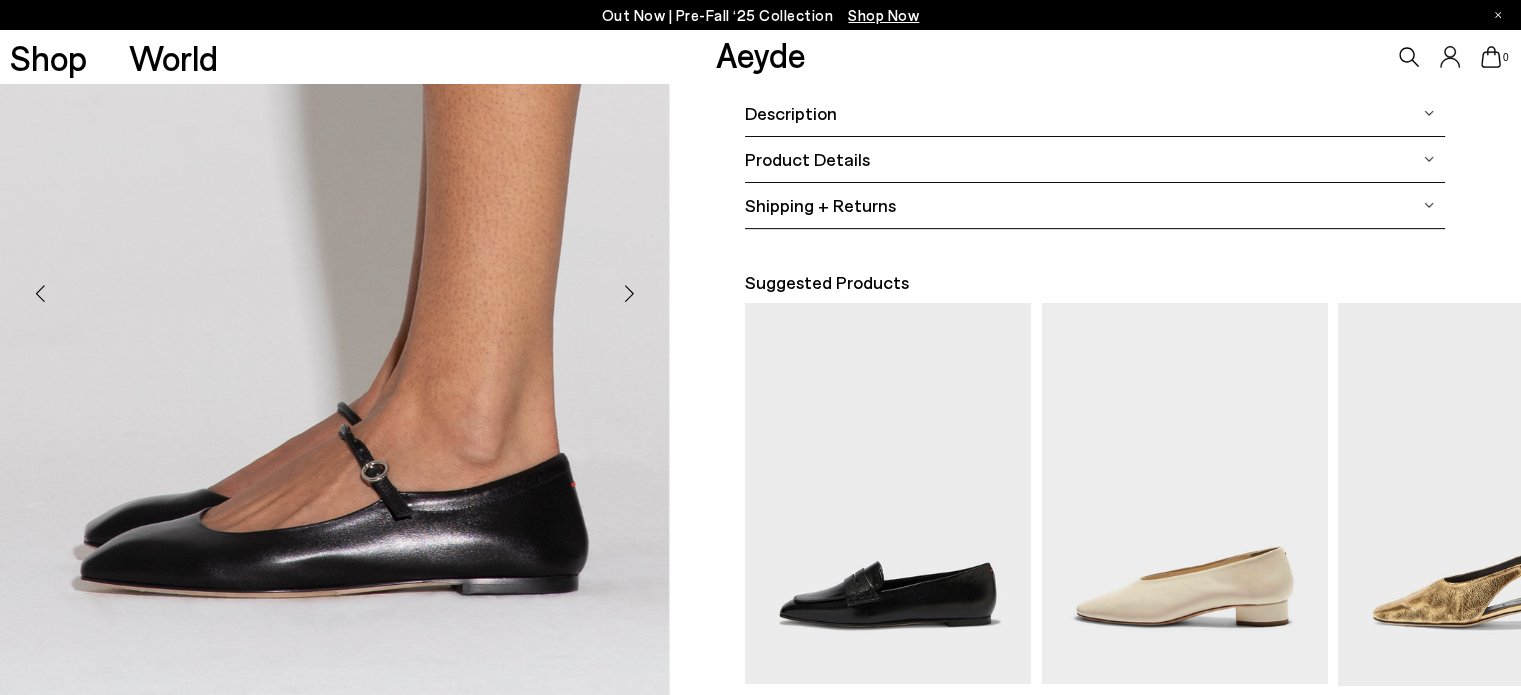 scroll, scrollTop: 395, scrollLeft: 0, axis: vertical 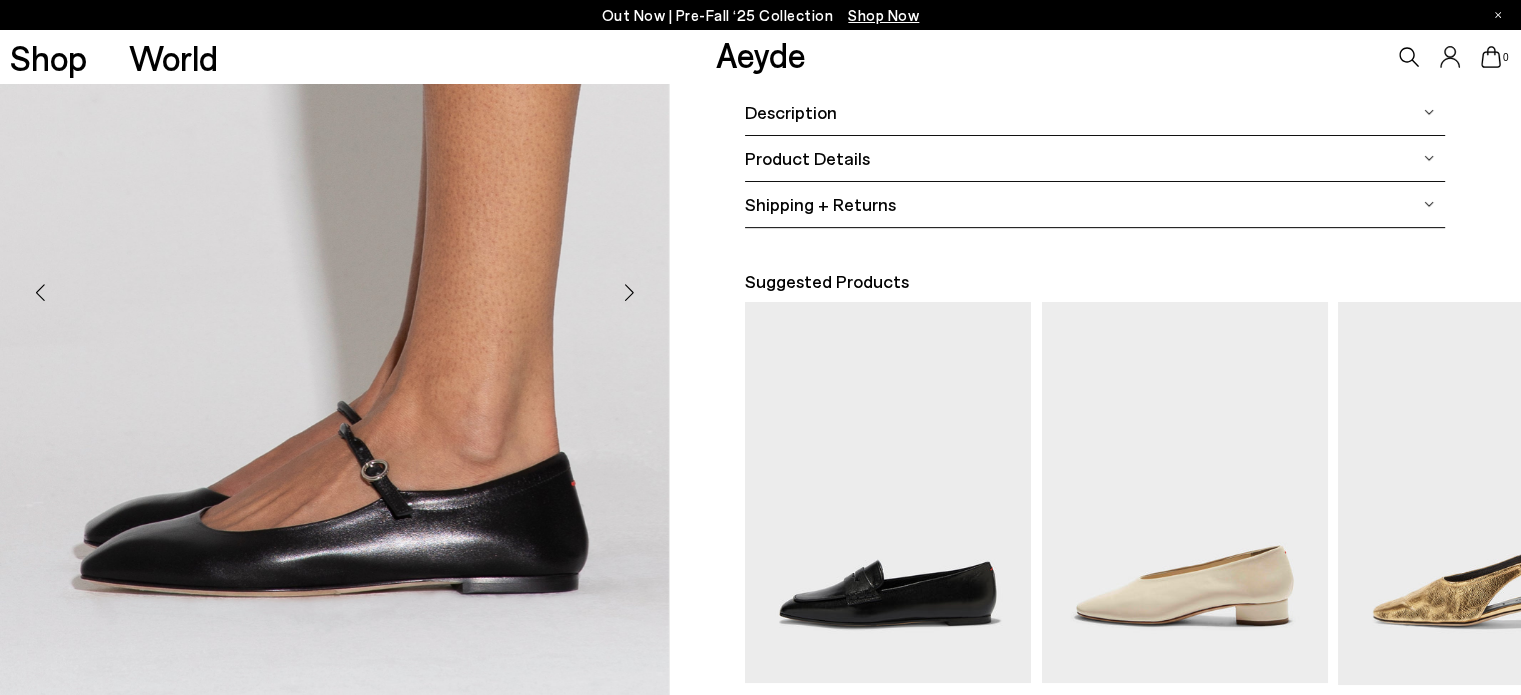click at bounding box center [629, 292] 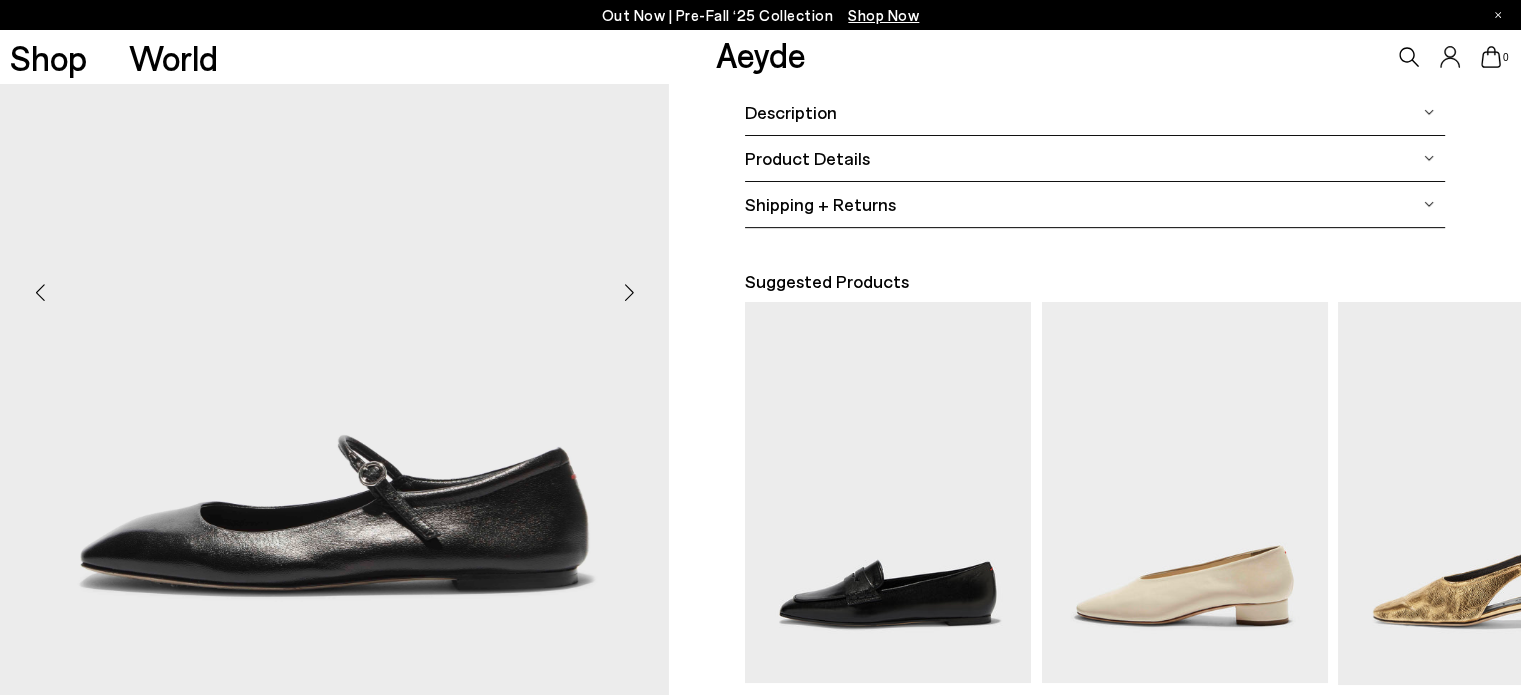 click at bounding box center [629, 292] 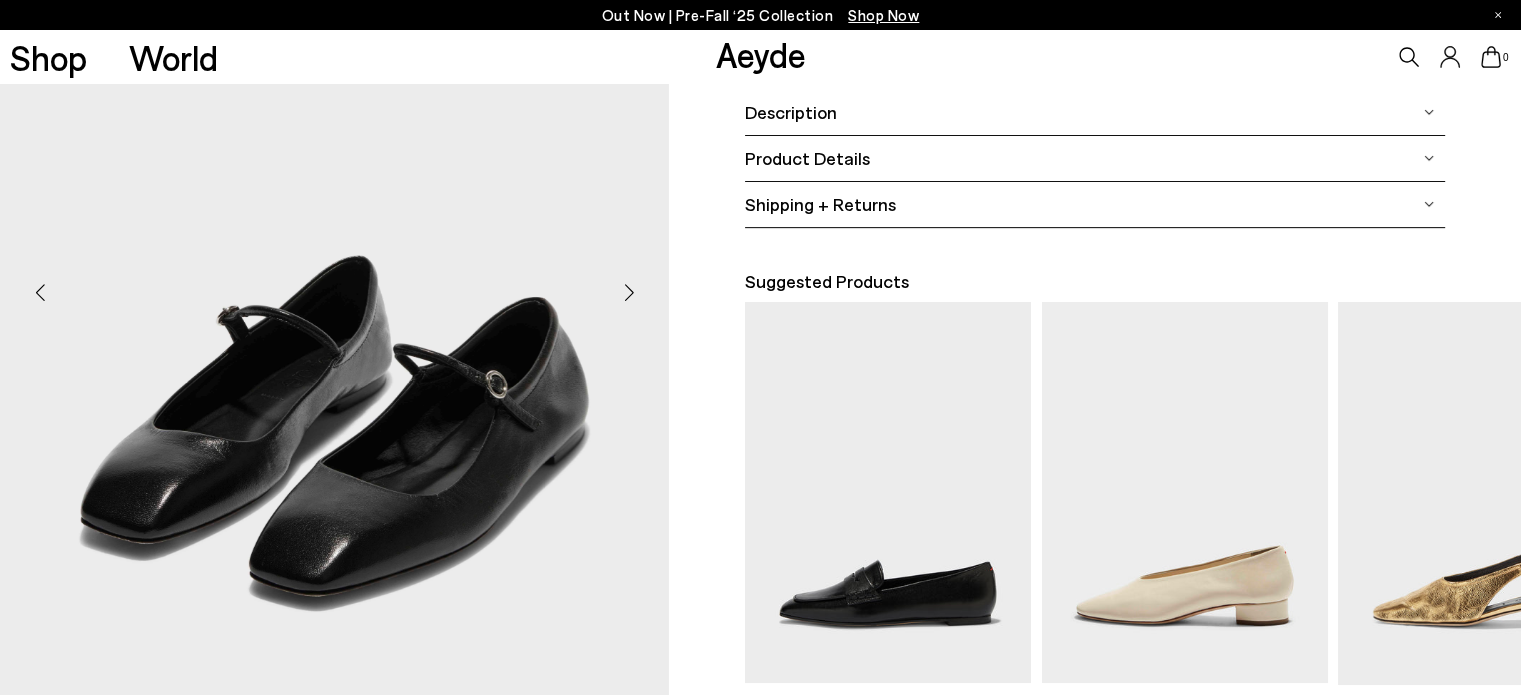 scroll, scrollTop: 168, scrollLeft: 0, axis: vertical 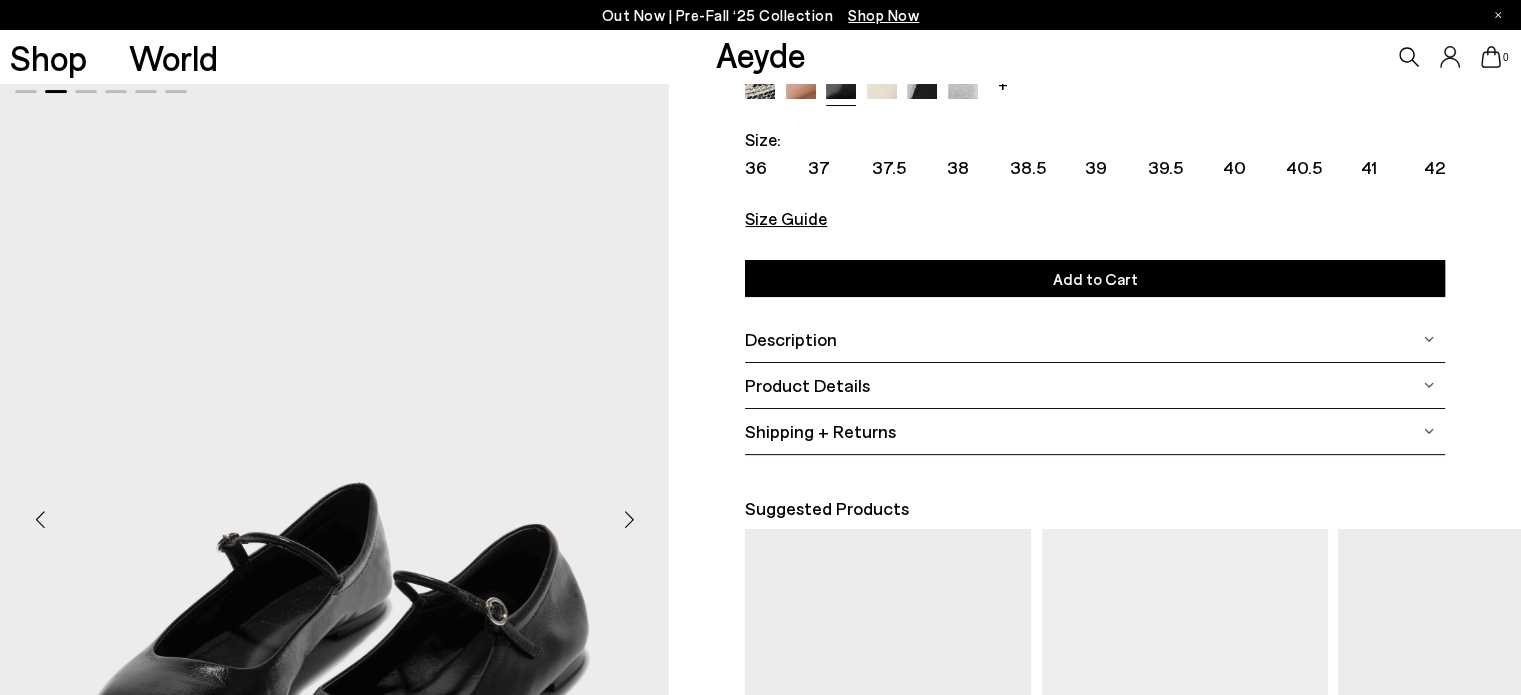 click on "Description" at bounding box center [791, 339] 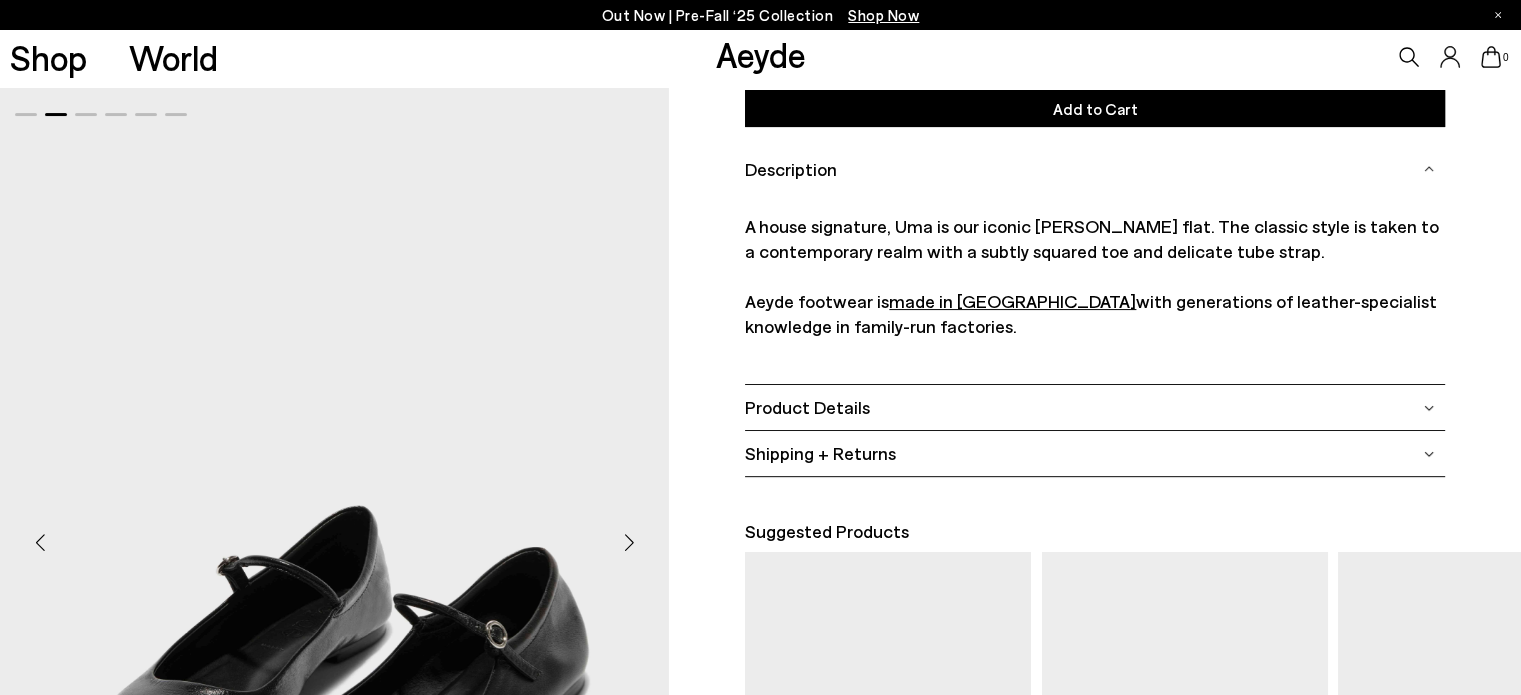 scroll, scrollTop: 340, scrollLeft: 0, axis: vertical 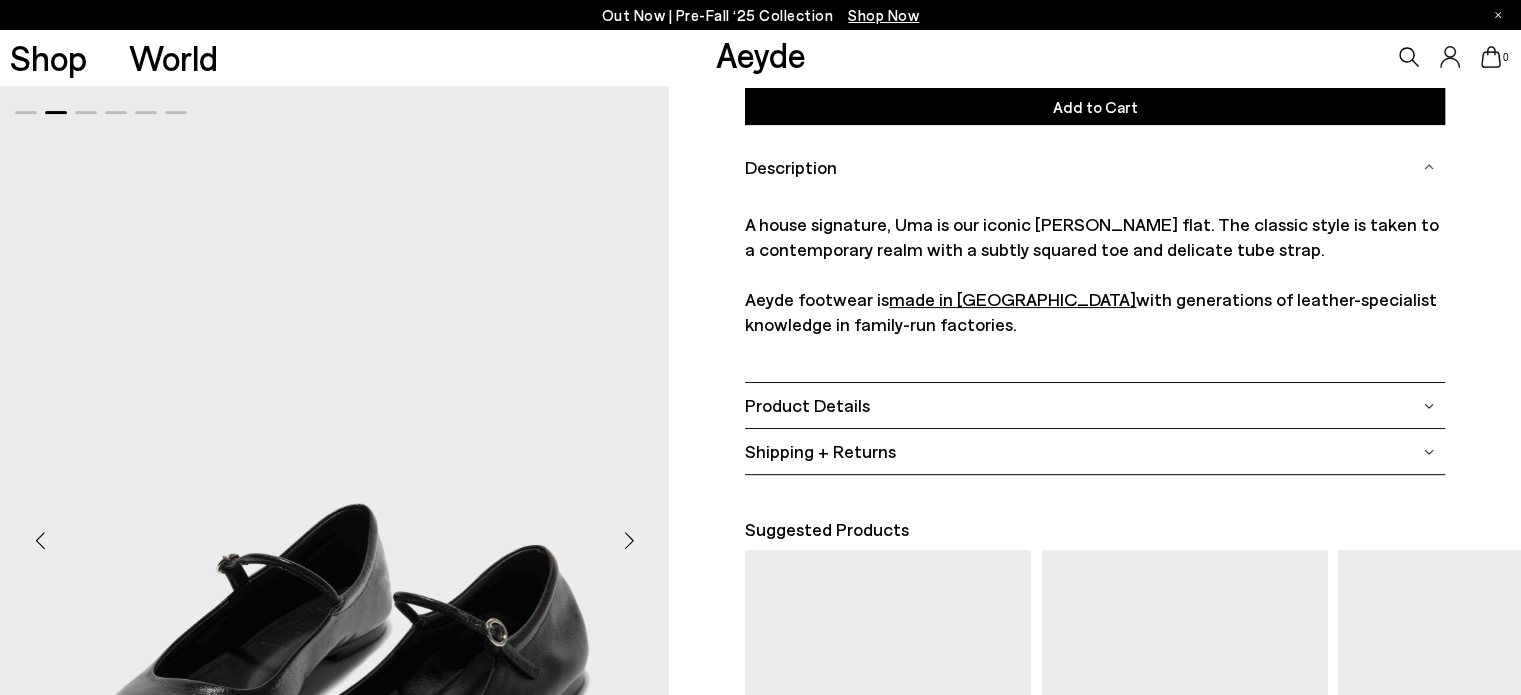 click on "Product Details" at bounding box center [1095, 405] 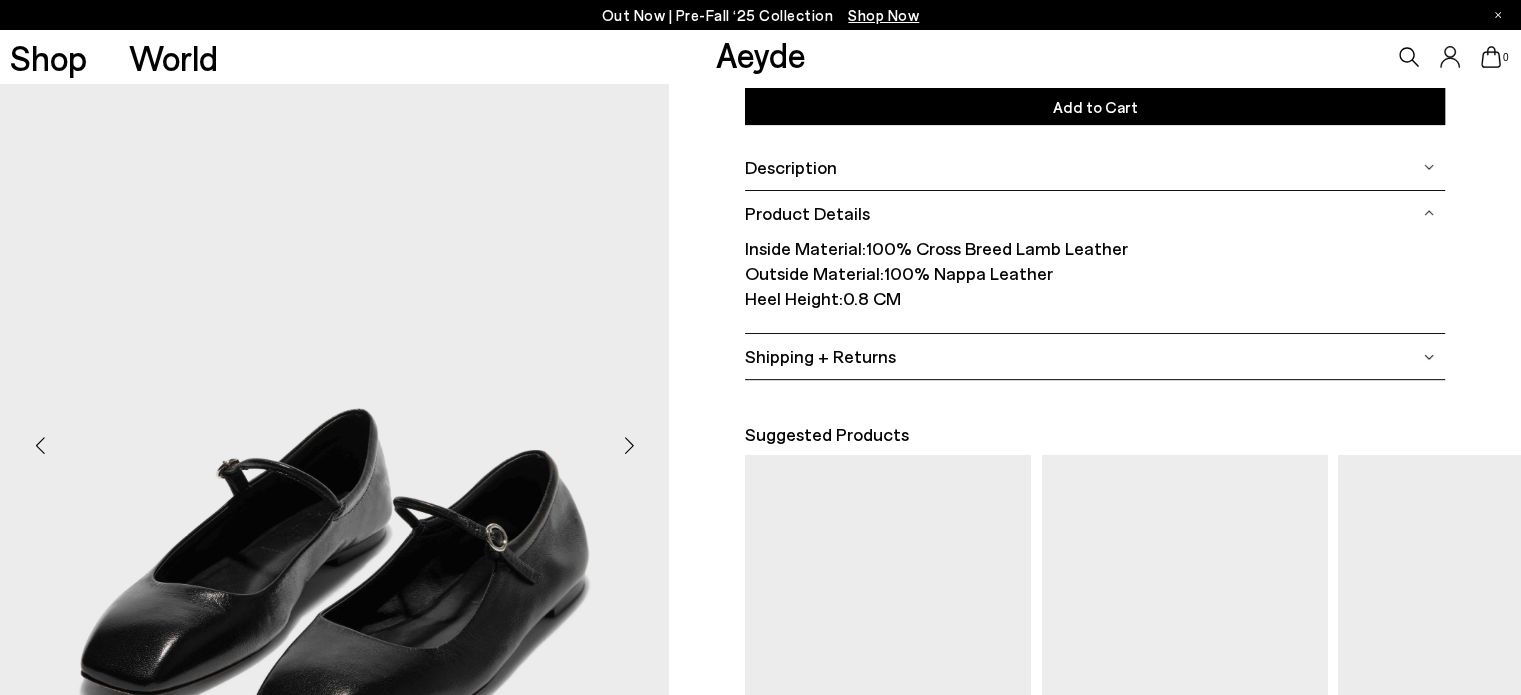 click on "Shipping + Returns" at bounding box center [1095, 356] 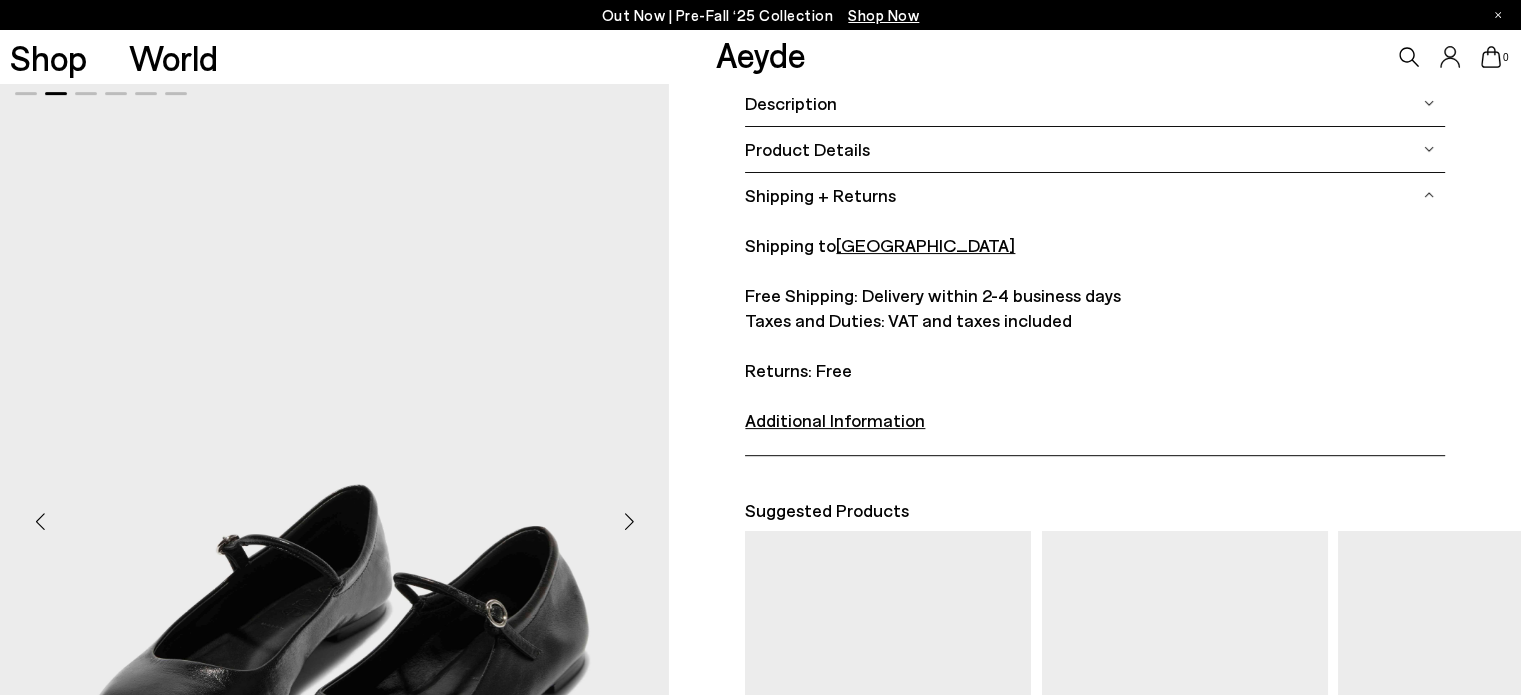 scroll, scrollTop: 0, scrollLeft: 0, axis: both 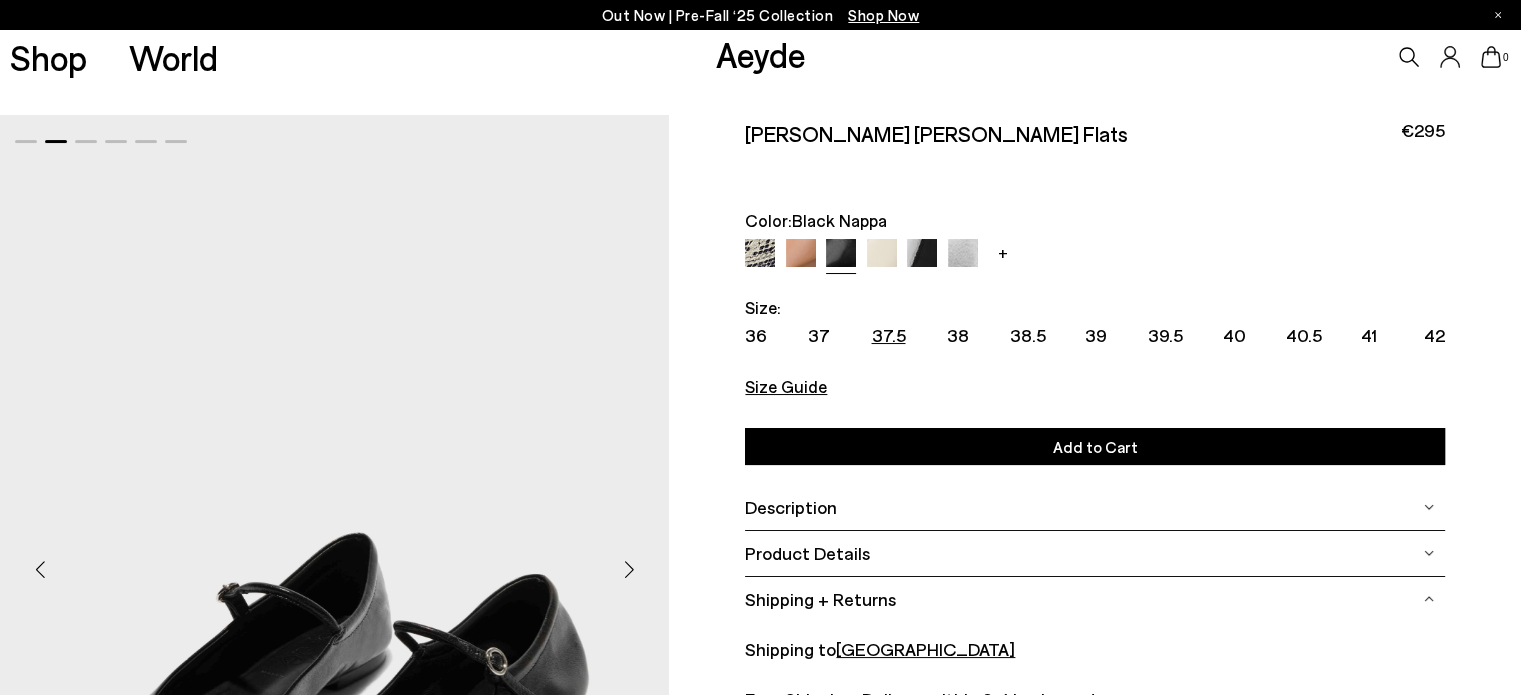 click on "37.5" at bounding box center (888, 335) 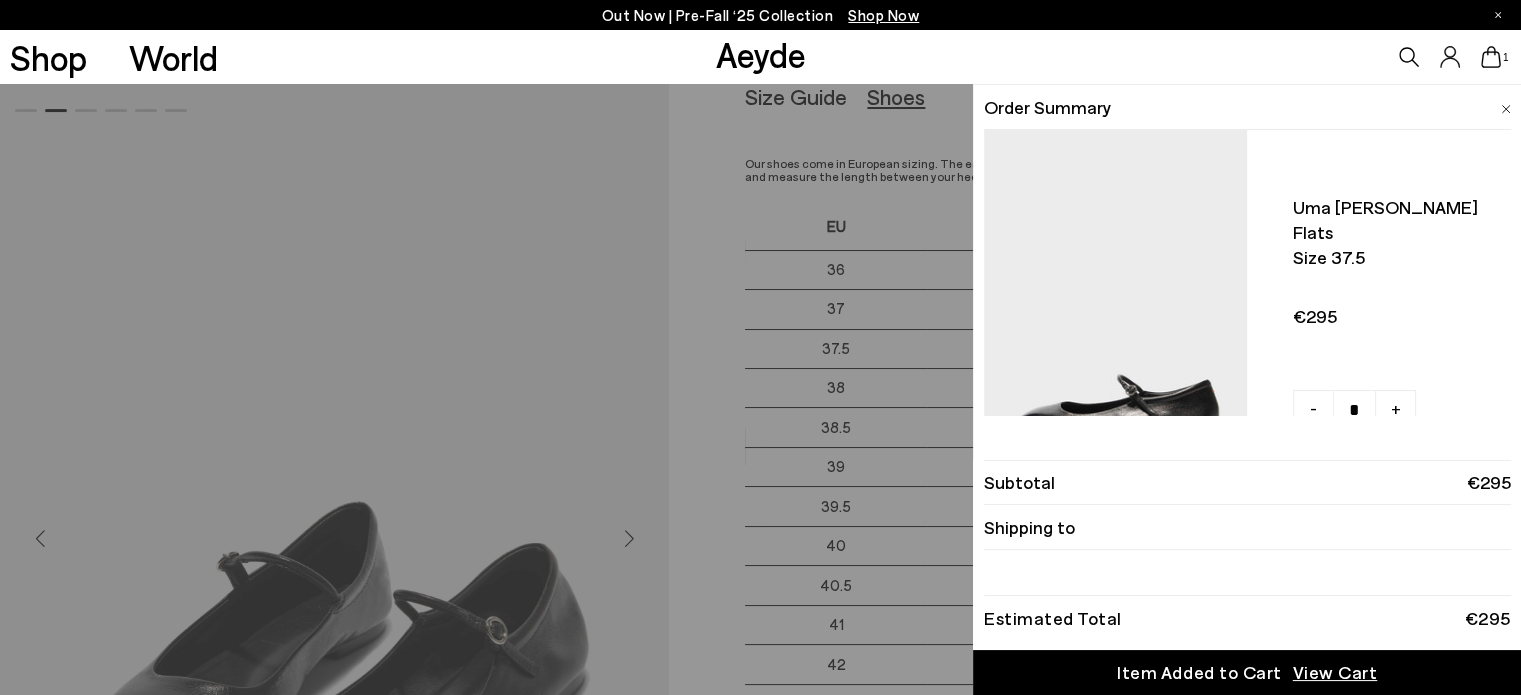 click on "Quick Add
Color
Size
View Details
Order Summary
Uma mary-jane flats
Size
37.5
- + No More Available" at bounding box center [760, 389] 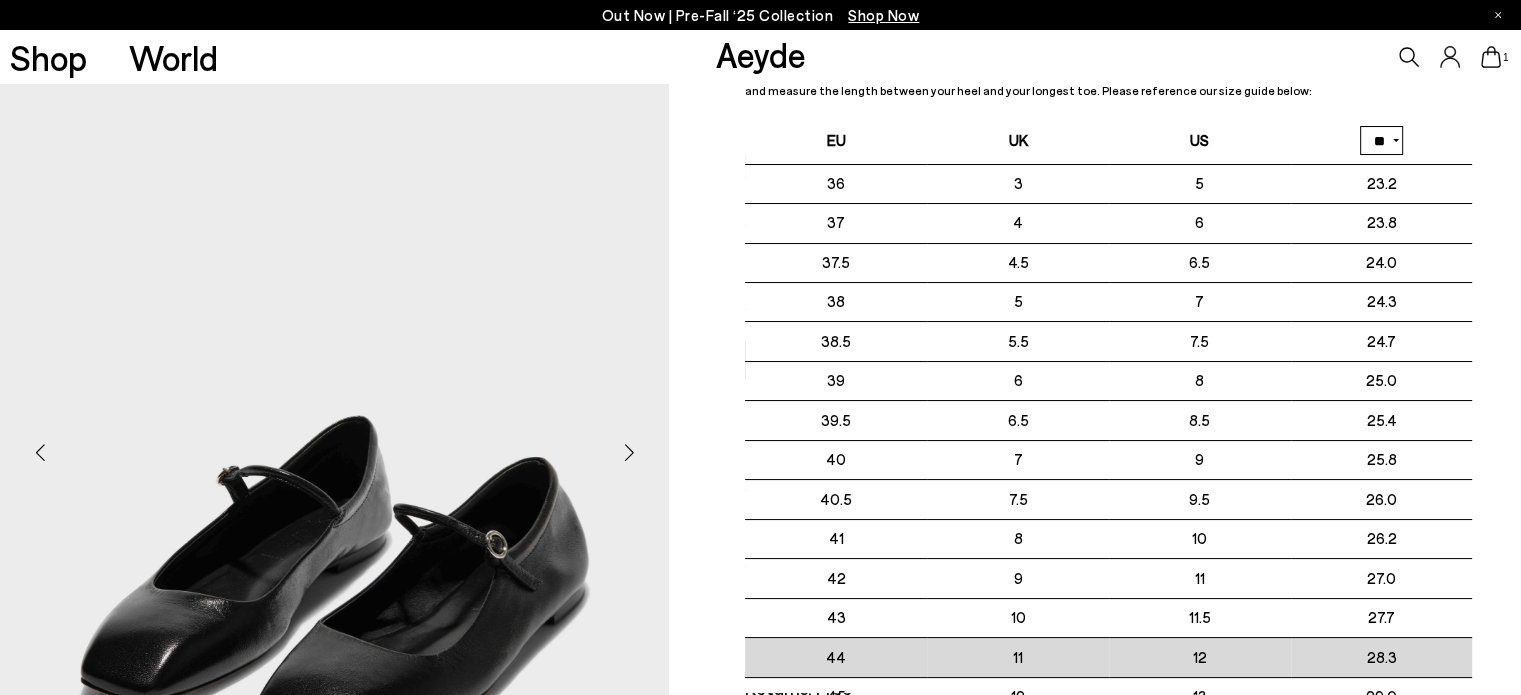 scroll, scrollTop: 80, scrollLeft: 0, axis: vertical 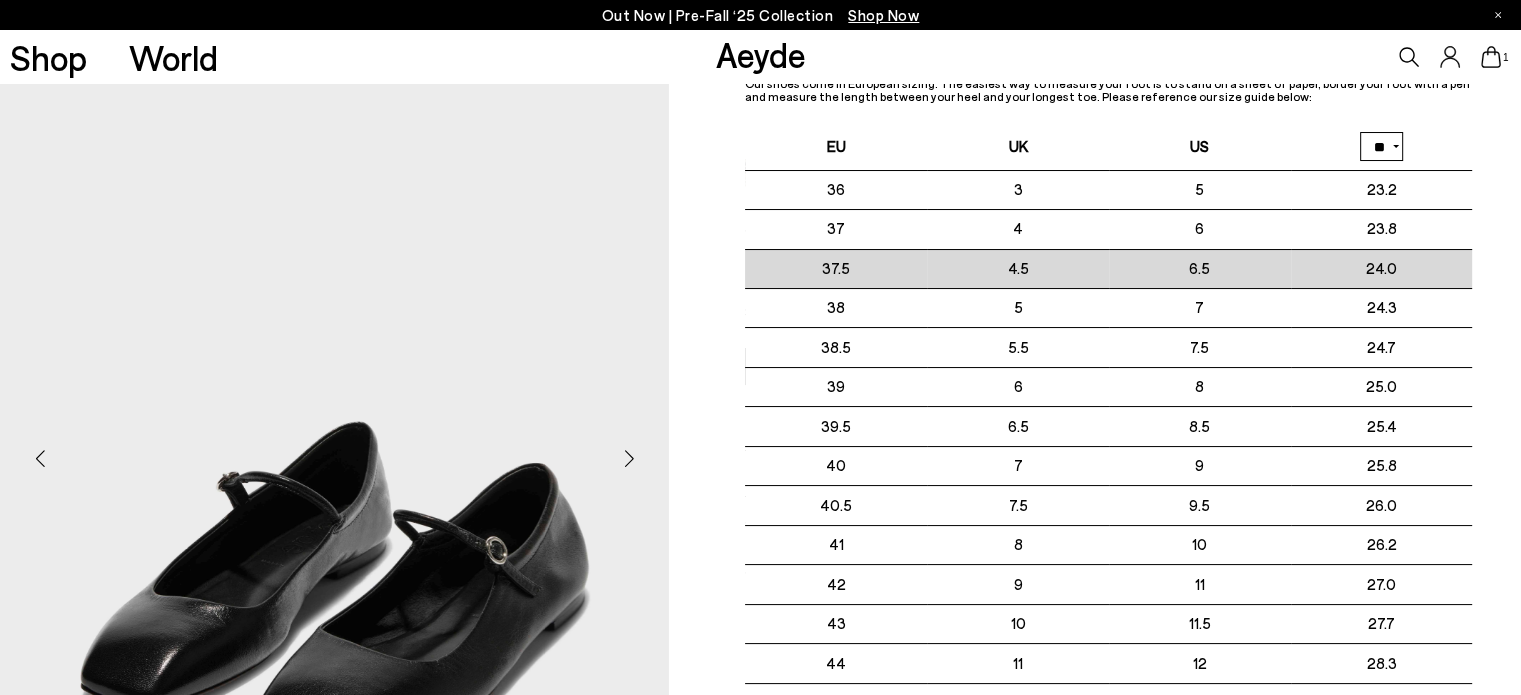 click on "4.5" at bounding box center [1018, 268] 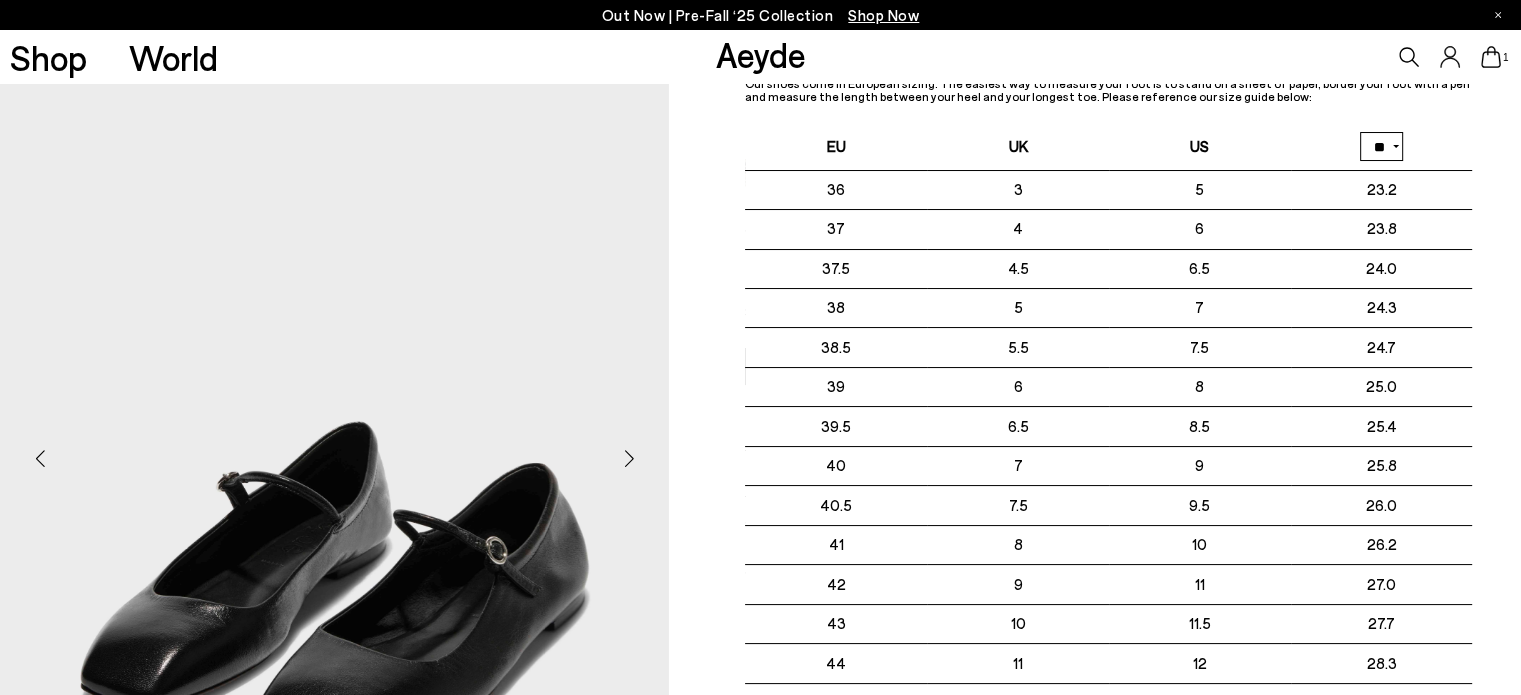 click on "Size Guide
Shoes
Belt
Our shoes come in European sizing. The easiest way to measure your foot is to stand on a sheet of paper, border your foot with a pen and measure the length between your heel and your longest toe. Please reference our size guide below:
EU
UK US ** **" at bounding box center (1095, 411) 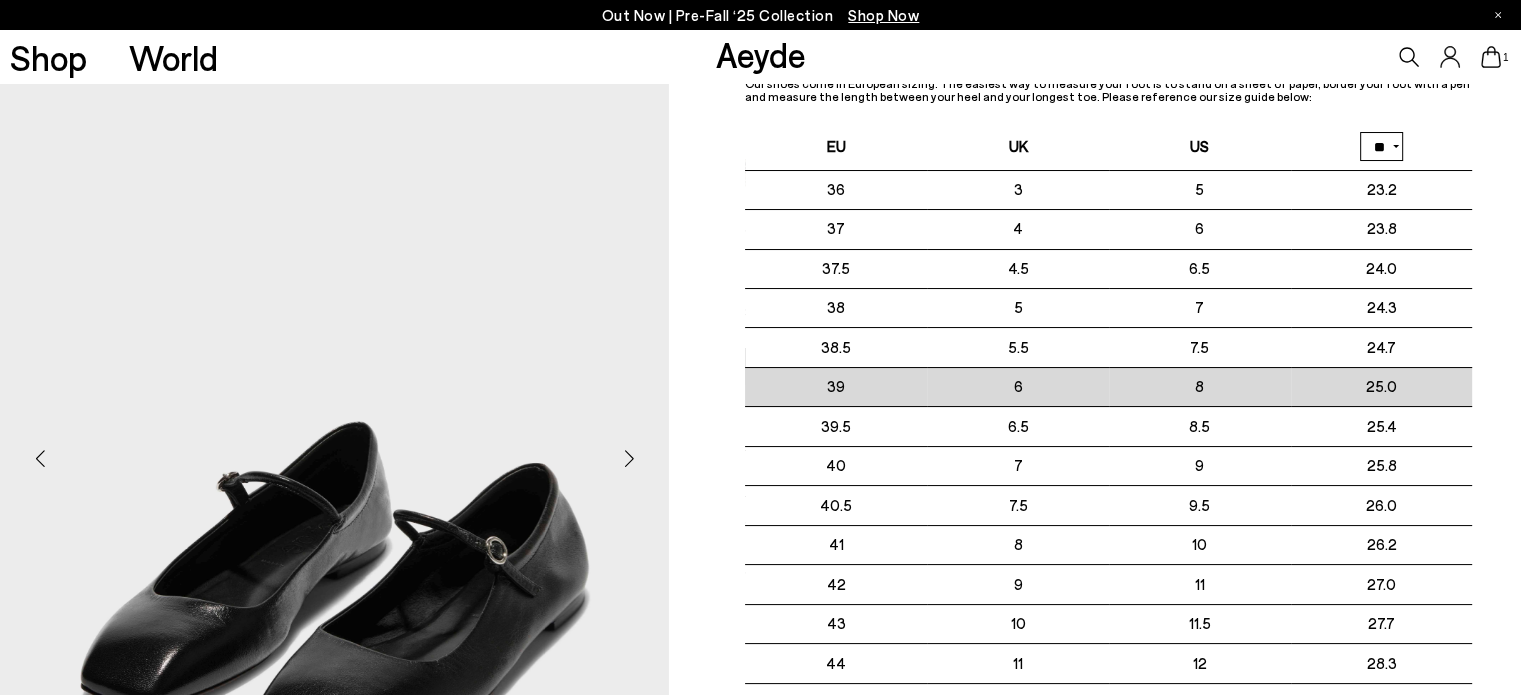 scroll, scrollTop: 0, scrollLeft: 0, axis: both 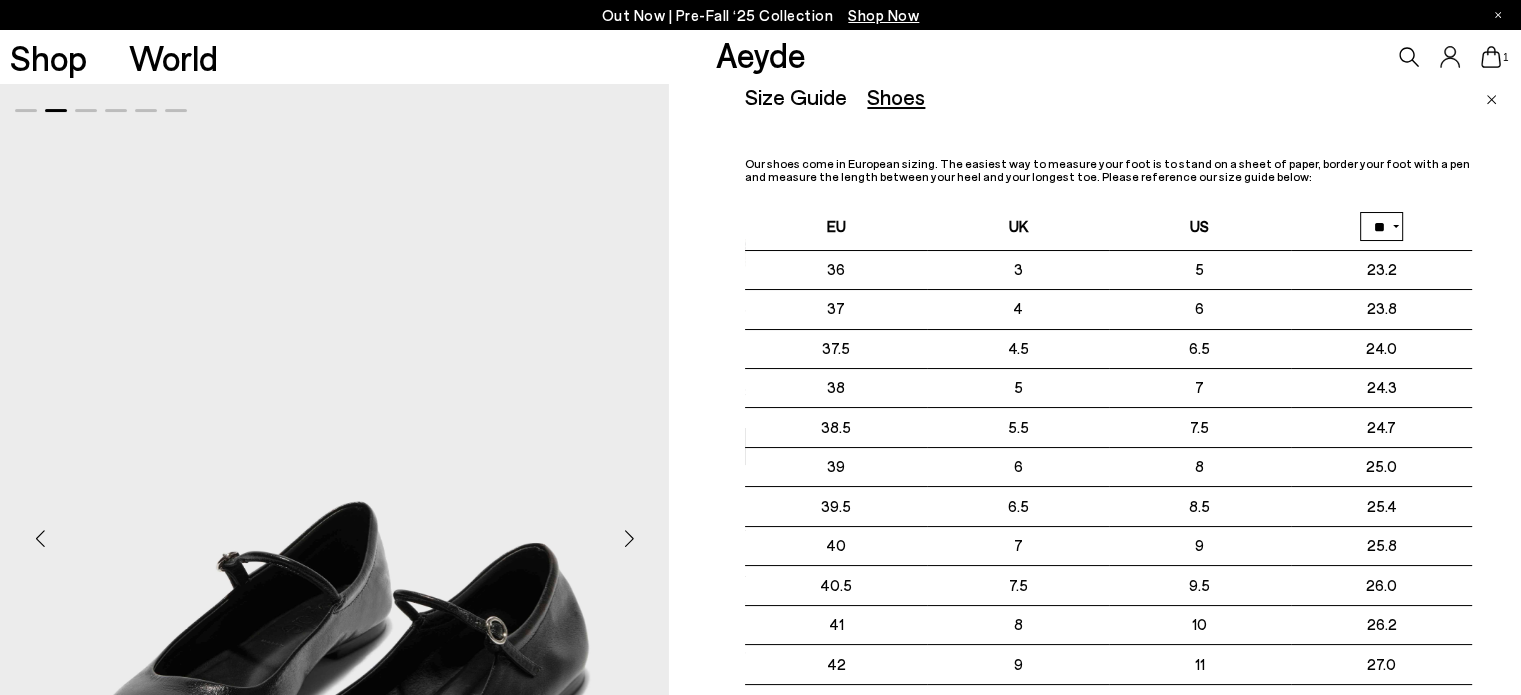 click at bounding box center (1491, 100) 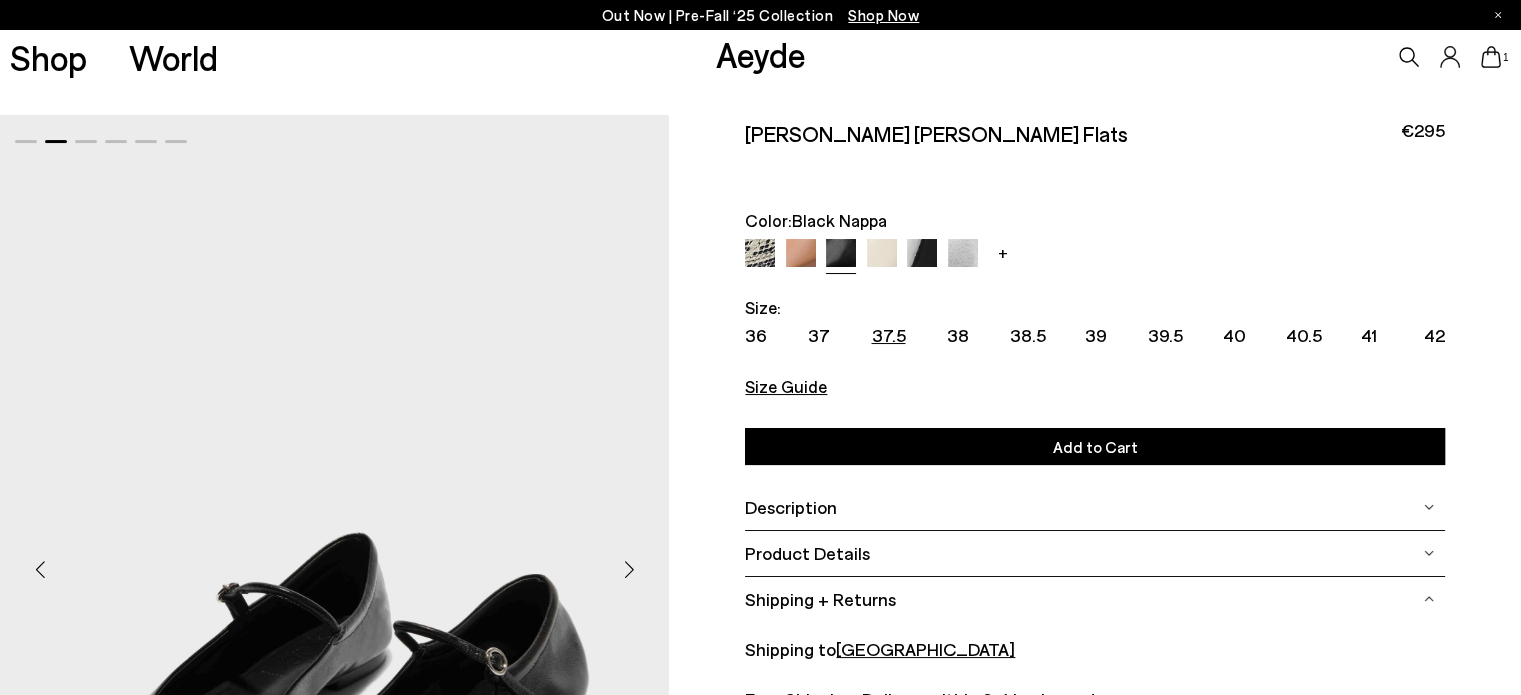 click 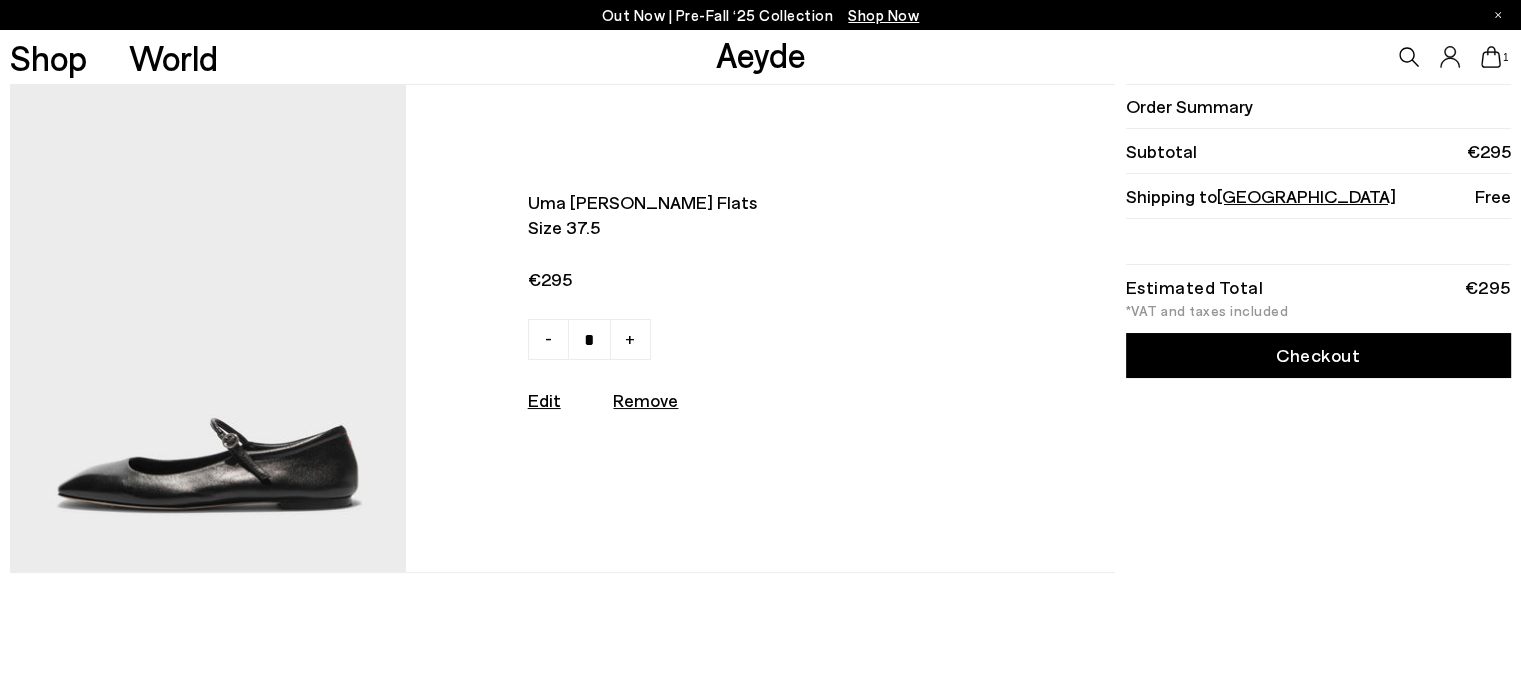 scroll, scrollTop: 36, scrollLeft: 0, axis: vertical 